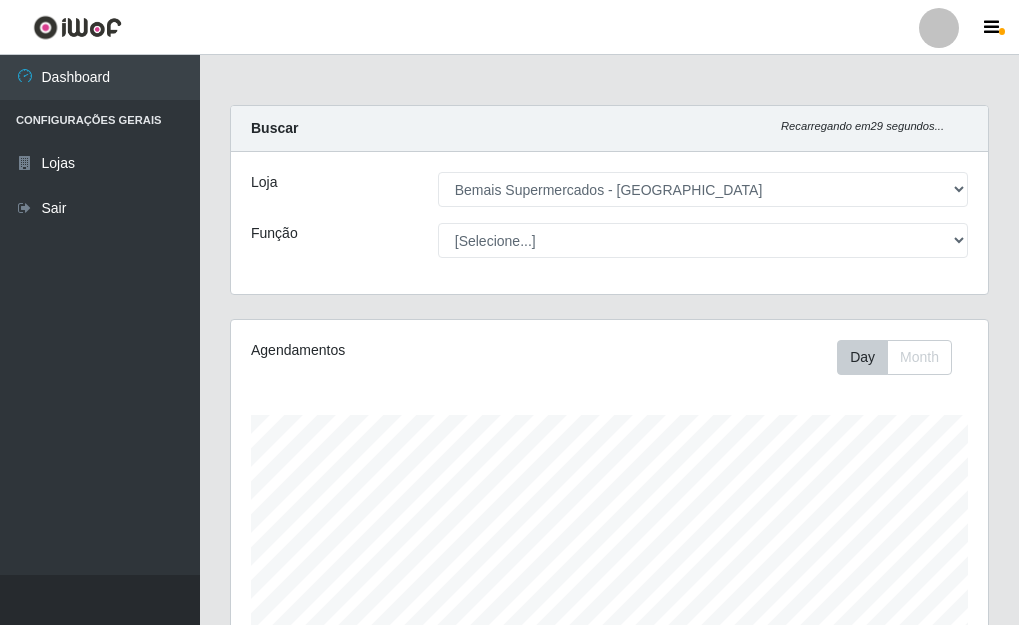 select on "249" 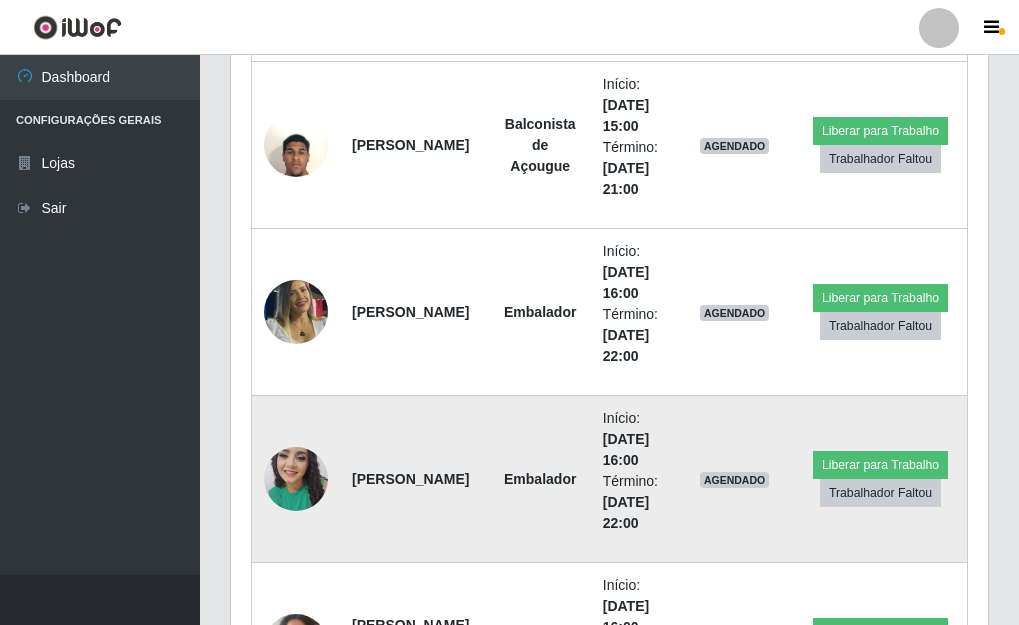 scroll, scrollTop: 999585, scrollLeft: 999243, axis: both 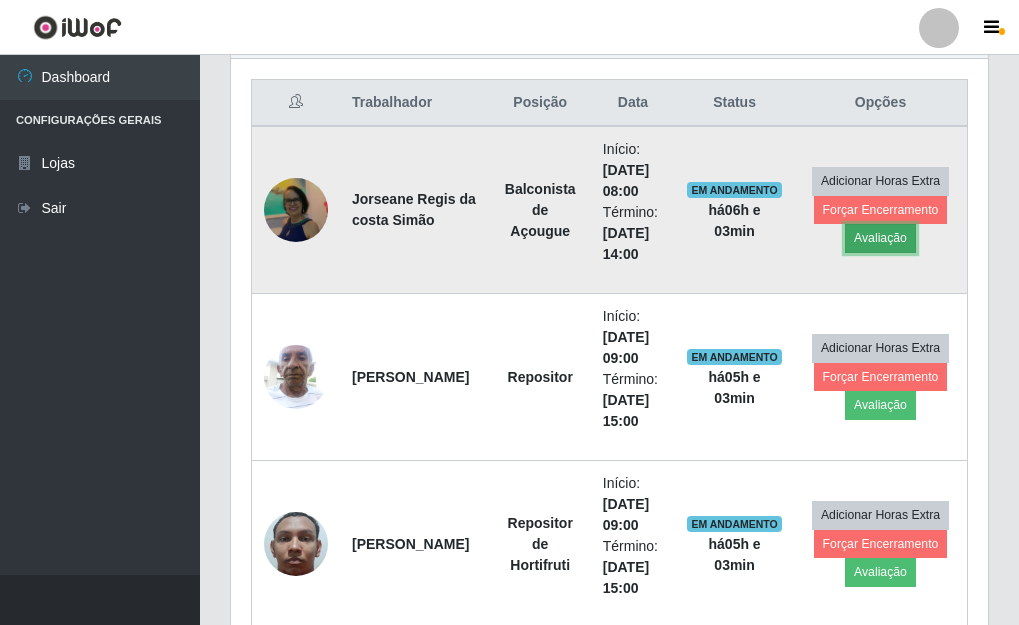 click on "Avaliação" at bounding box center (880, 238) 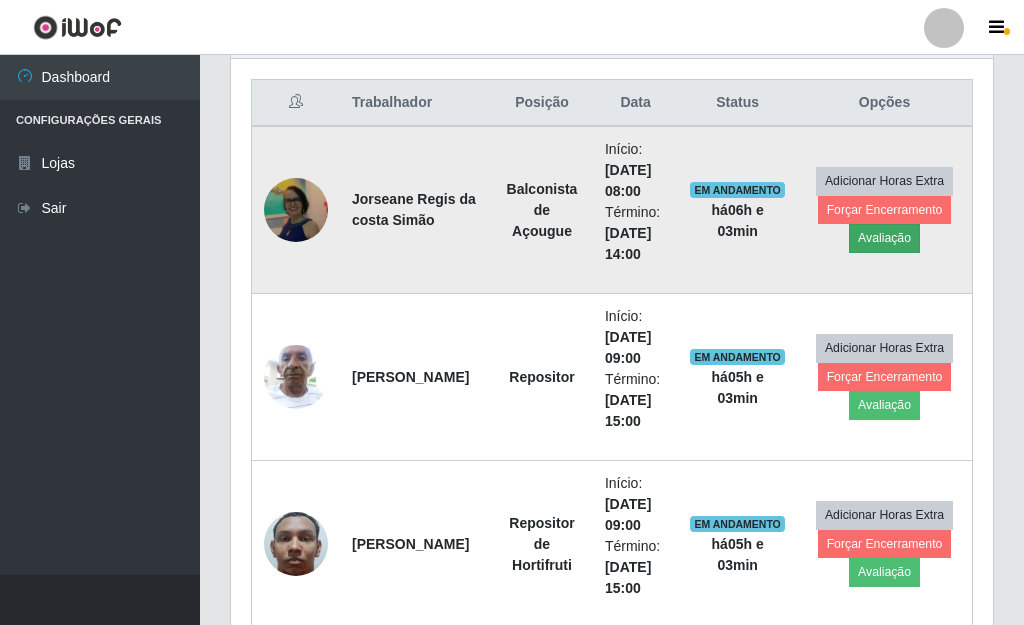 scroll, scrollTop: 999585, scrollLeft: 999255, axis: both 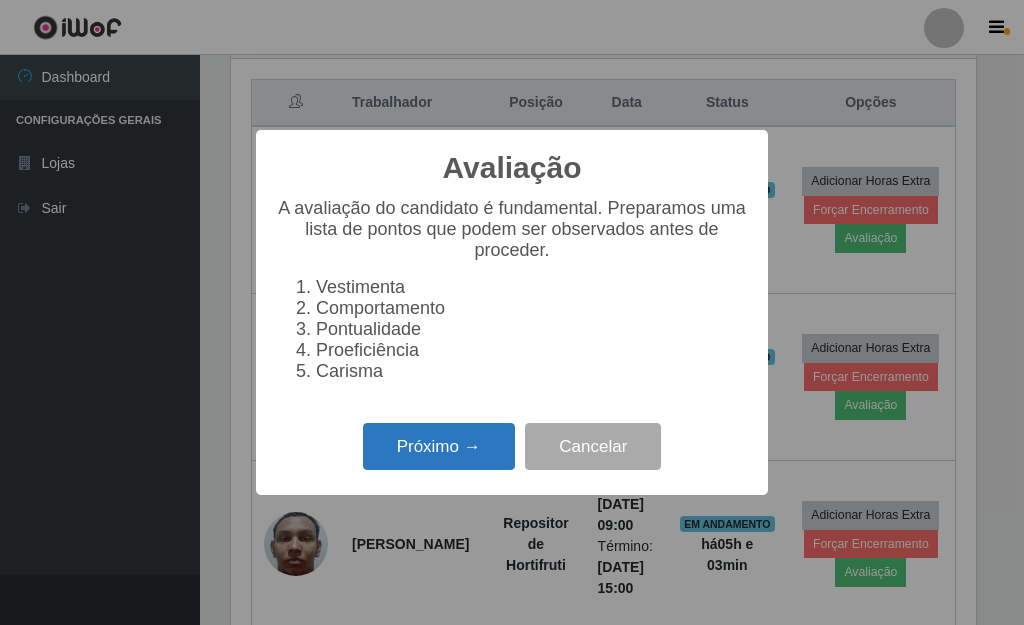 click on "Próximo →" at bounding box center [439, 446] 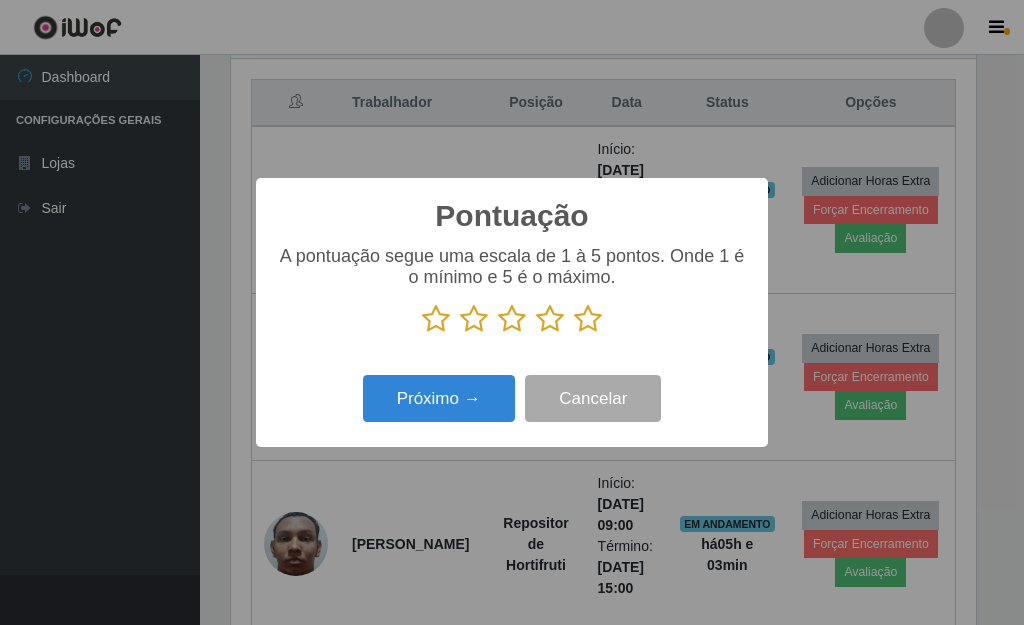 scroll, scrollTop: 999585, scrollLeft: 999255, axis: both 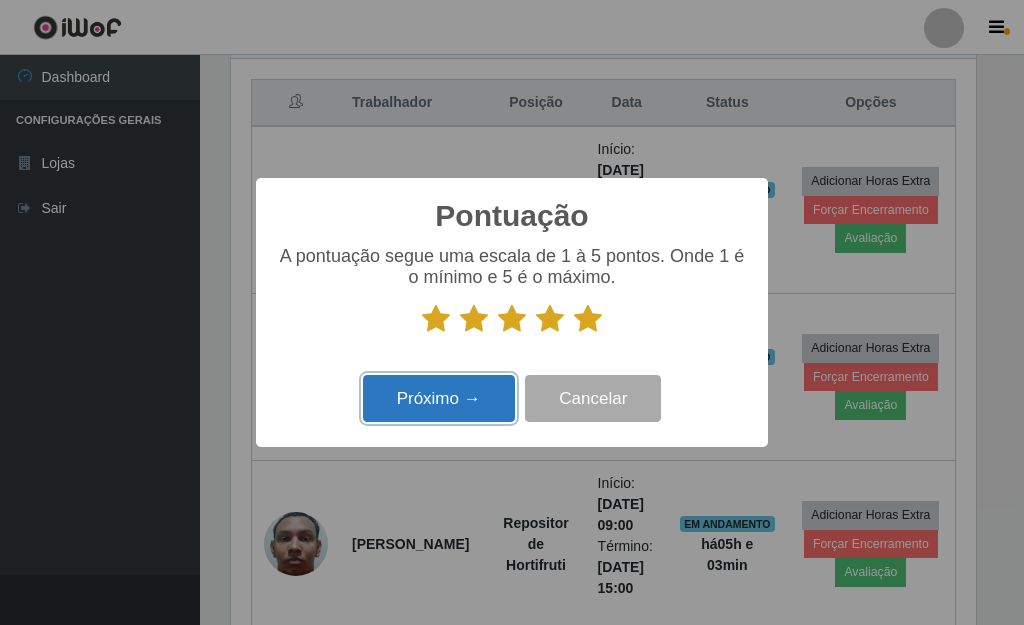 click on "Próximo →" at bounding box center [439, 398] 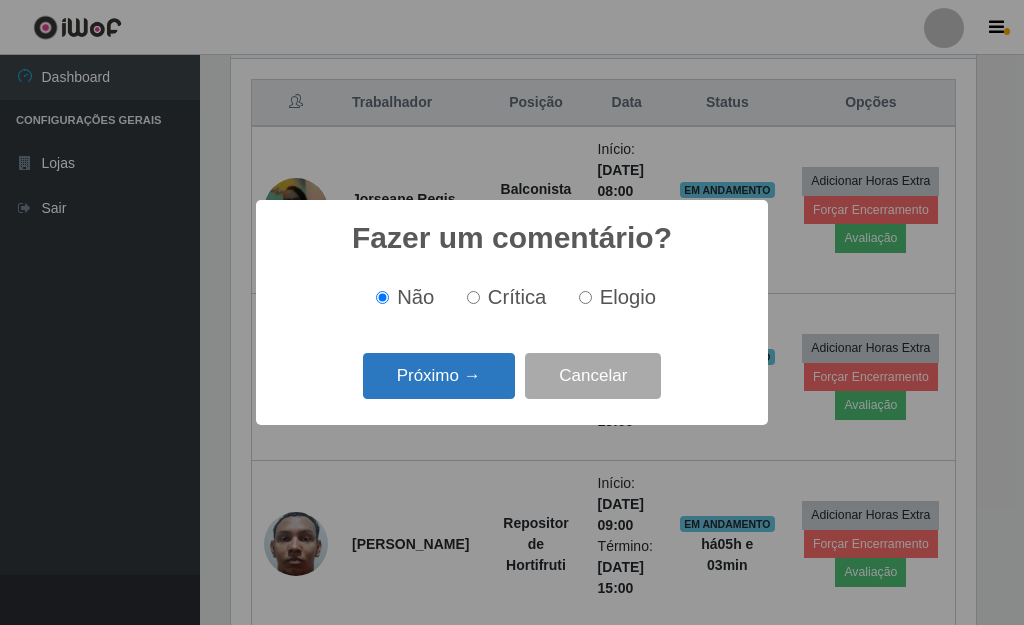 click on "Próximo →" at bounding box center (439, 376) 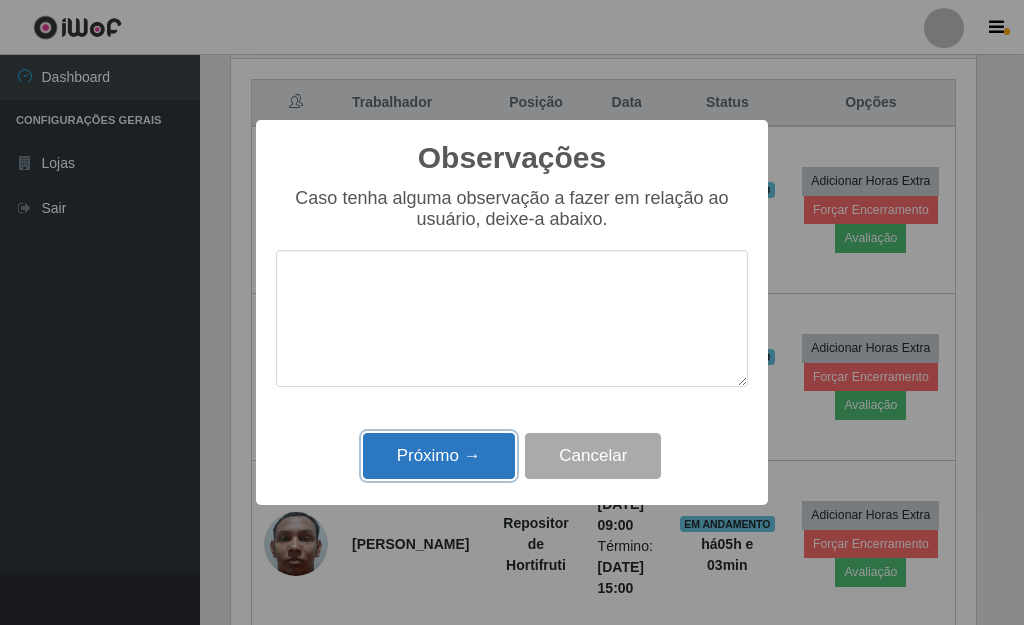 click on "Próximo →" at bounding box center [439, 456] 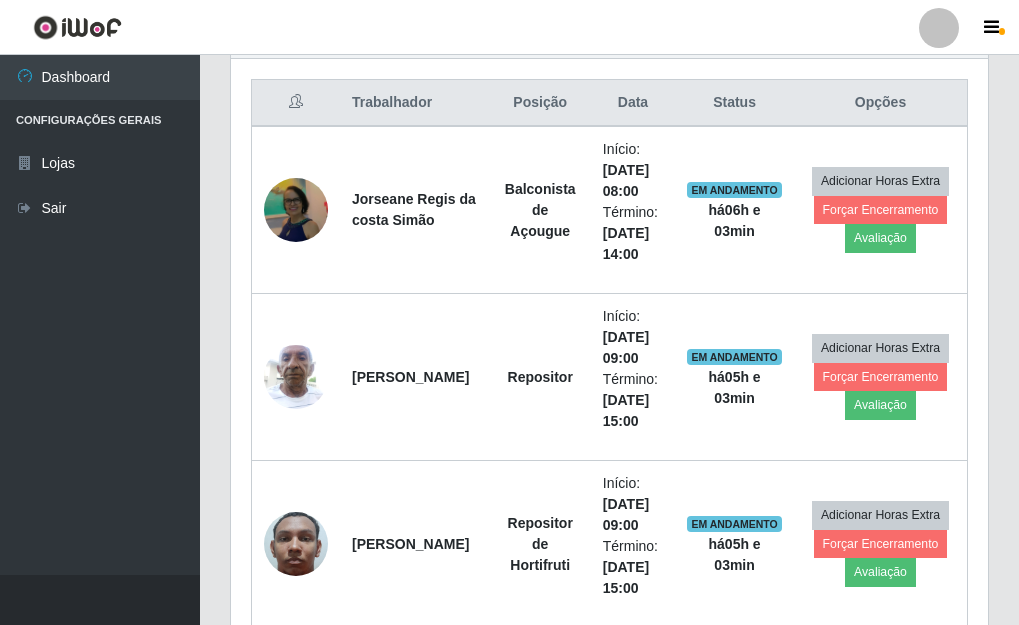 scroll, scrollTop: 999585, scrollLeft: 999243, axis: both 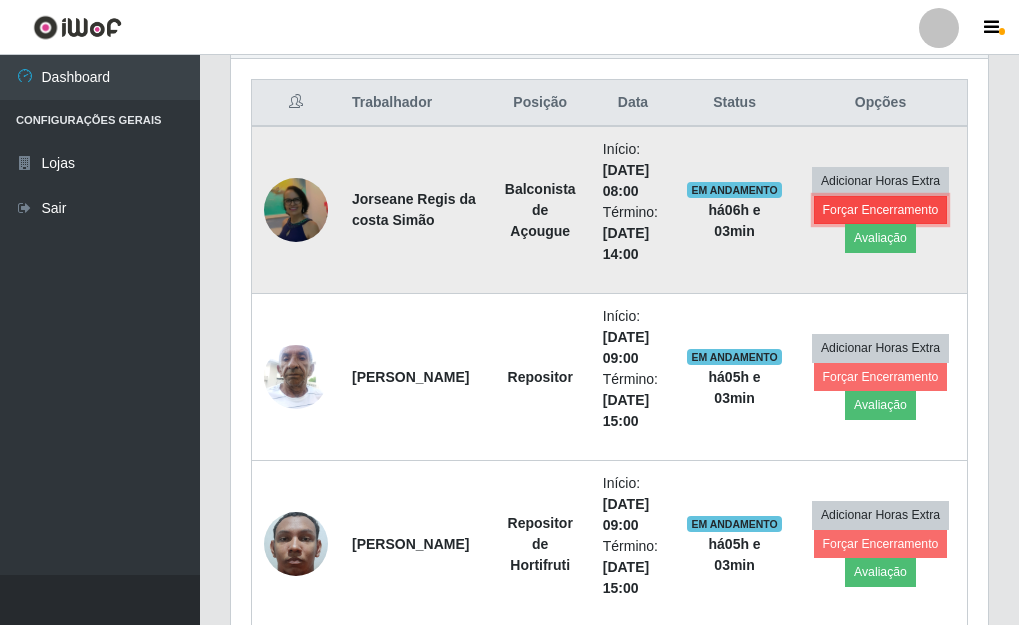 click on "Forçar Encerramento" at bounding box center (881, 210) 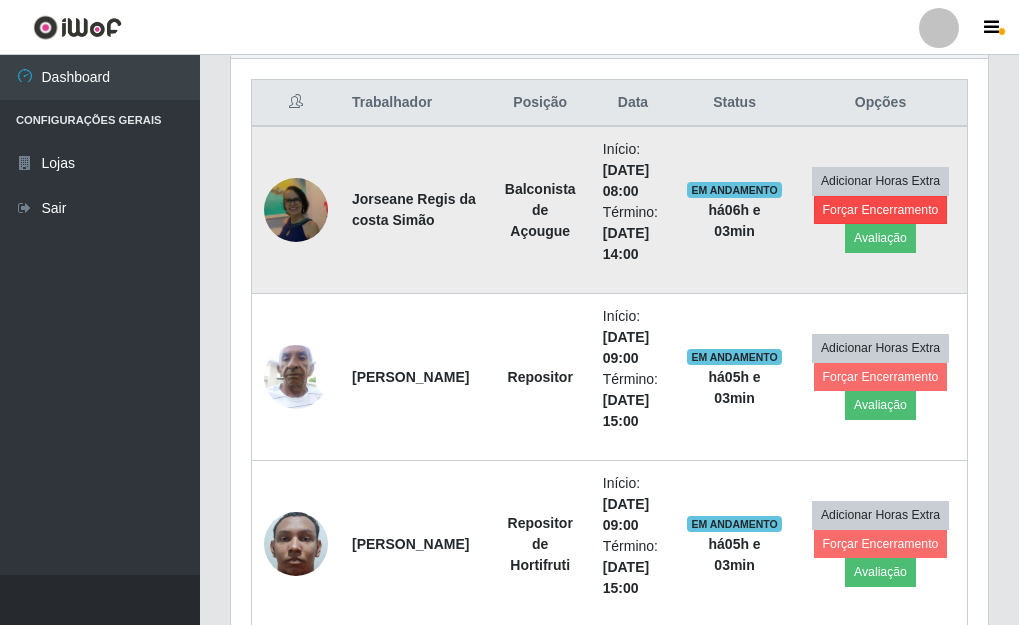 scroll, scrollTop: 999585, scrollLeft: 999255, axis: both 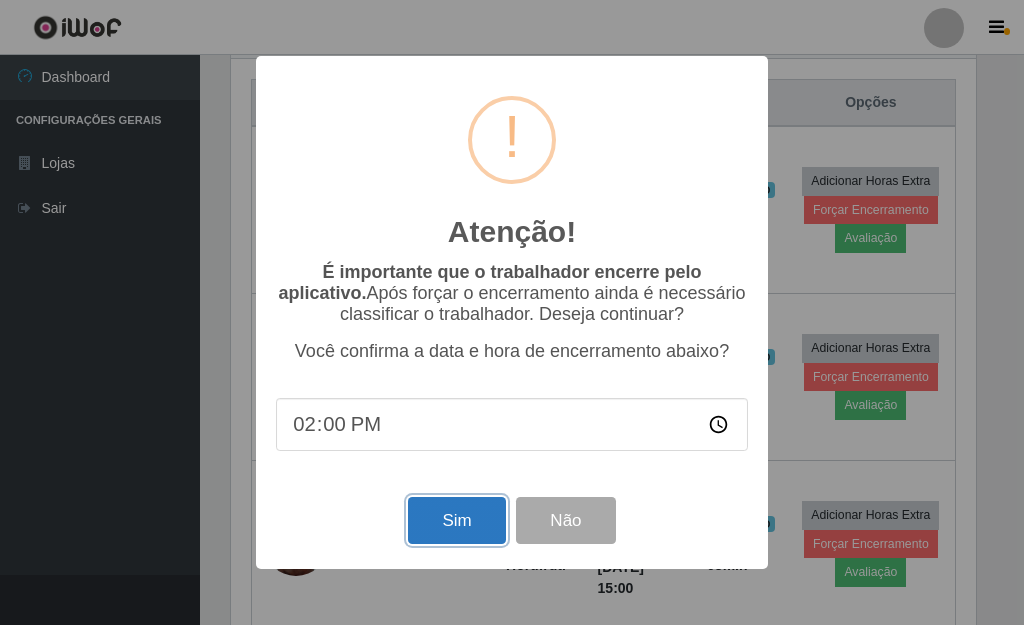click on "Sim" at bounding box center [456, 520] 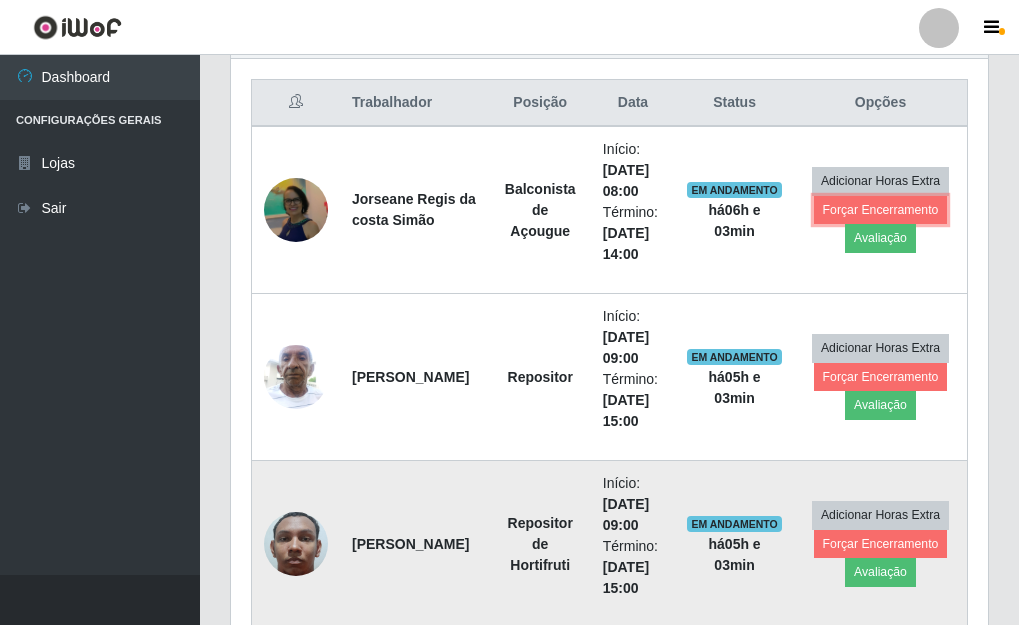 scroll, scrollTop: 999585, scrollLeft: 999243, axis: both 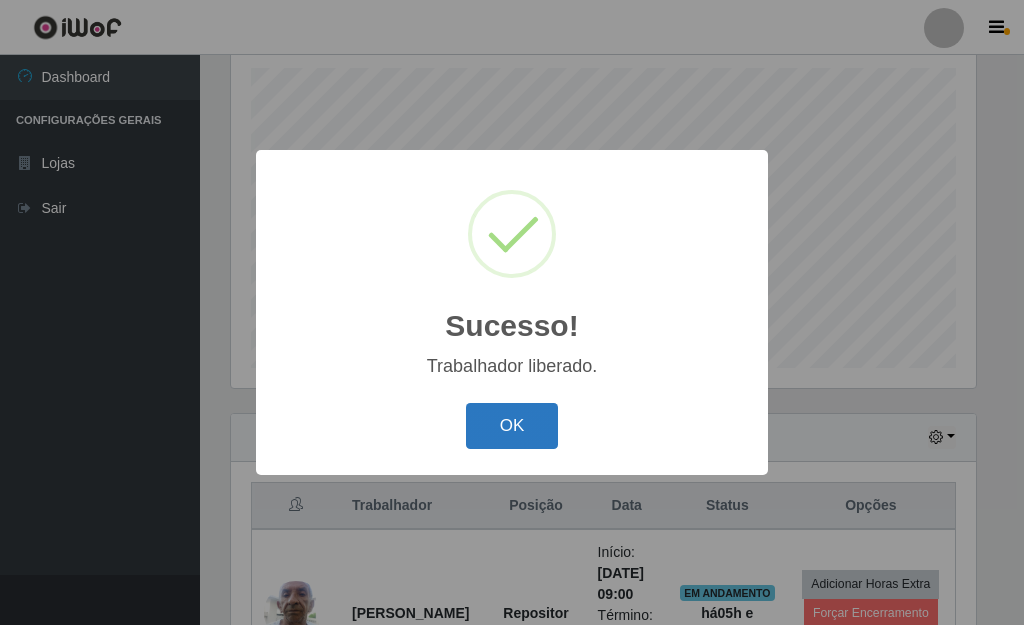 click on "OK" at bounding box center (512, 426) 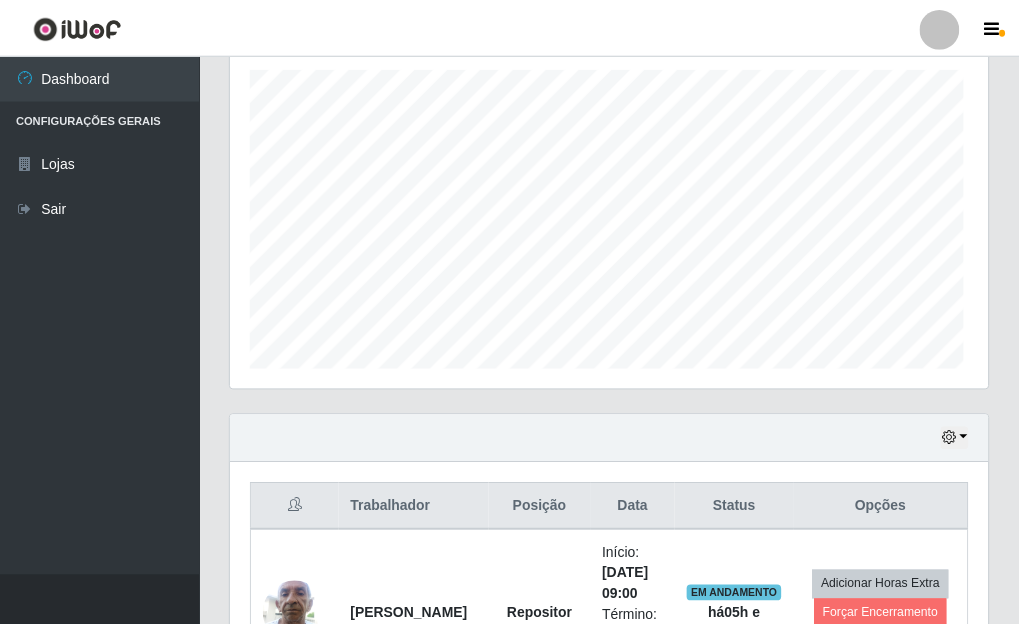 scroll, scrollTop: 999585, scrollLeft: 999243, axis: both 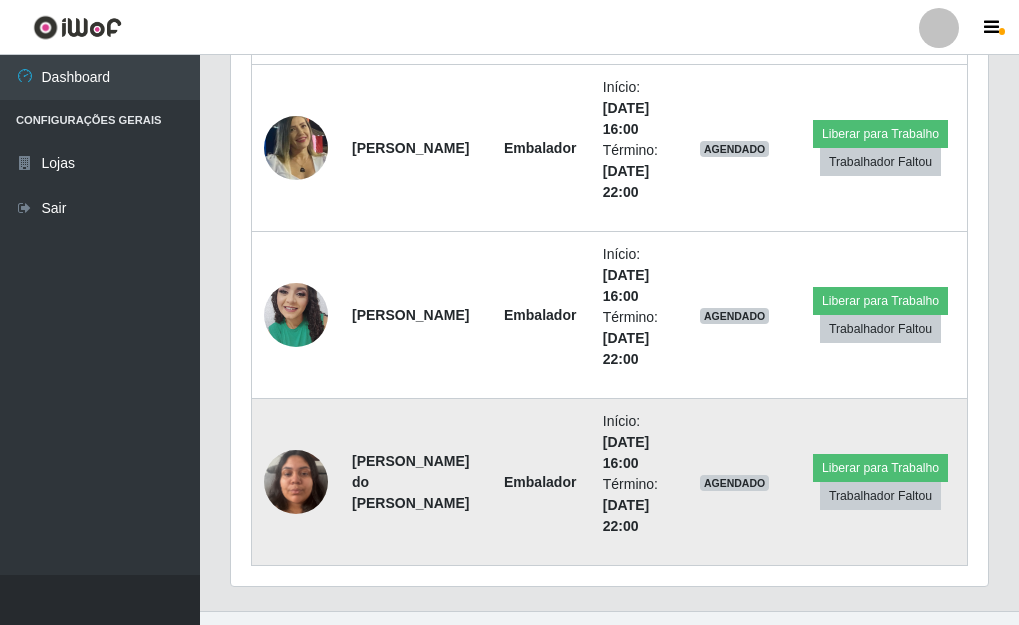 click at bounding box center (296, 481) 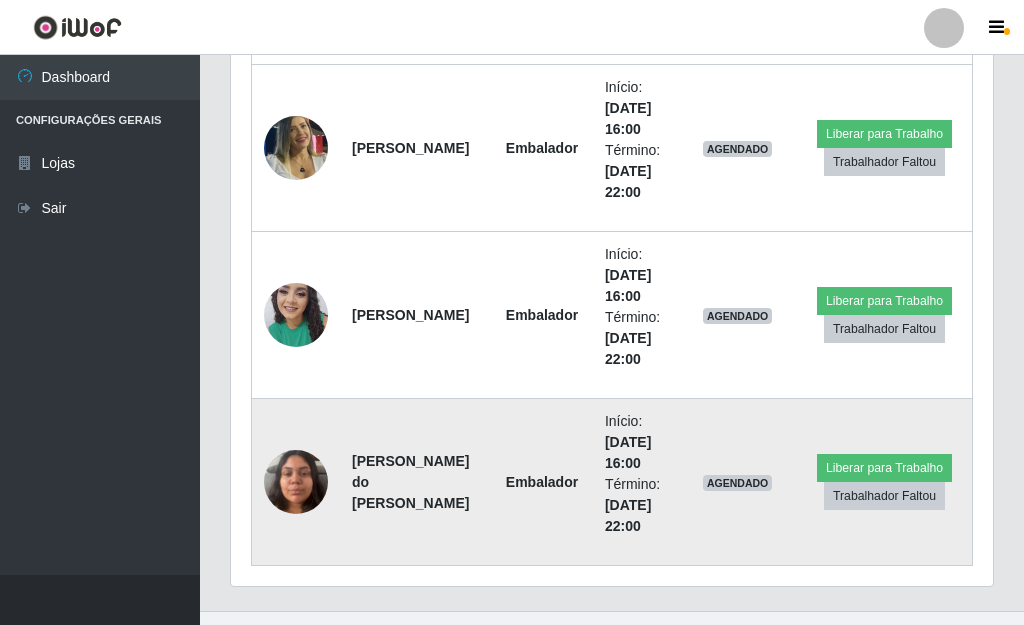 scroll, scrollTop: 999585, scrollLeft: 999255, axis: both 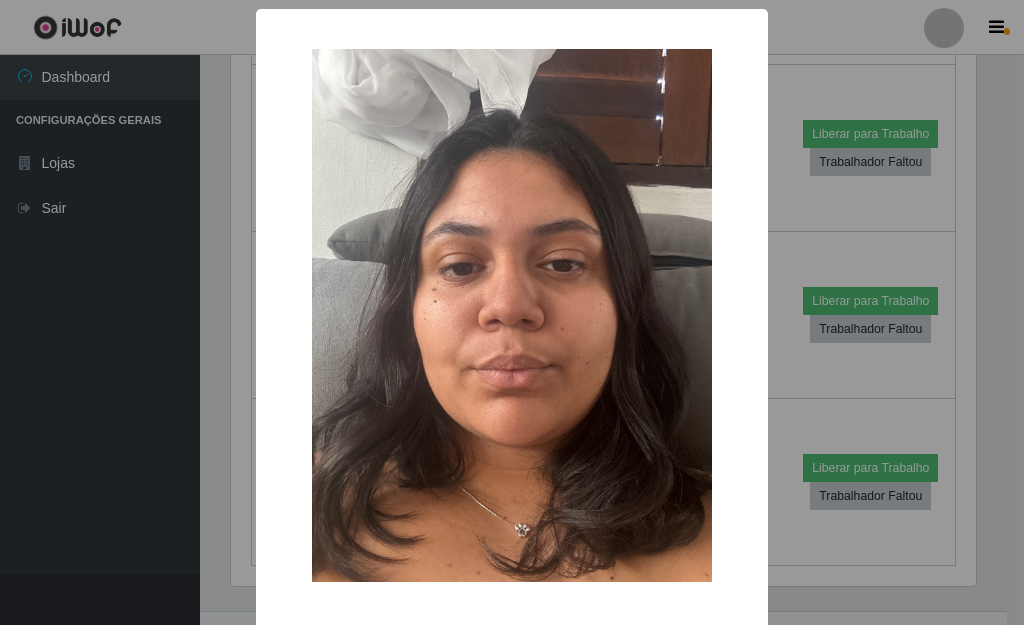 click on "× OK Cancel" at bounding box center [512, 312] 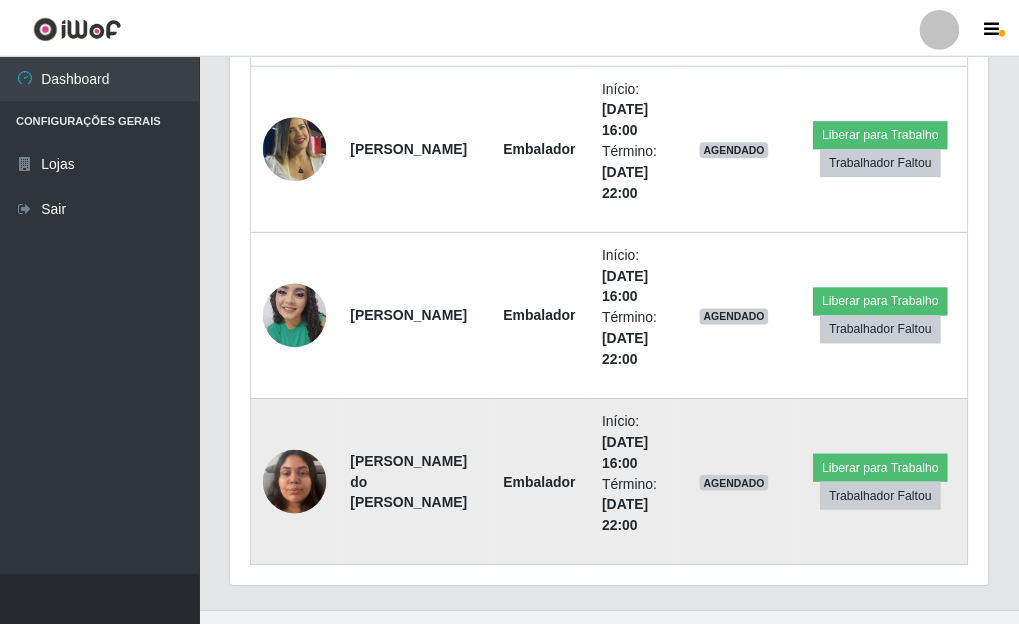 scroll, scrollTop: 999585, scrollLeft: 999243, axis: both 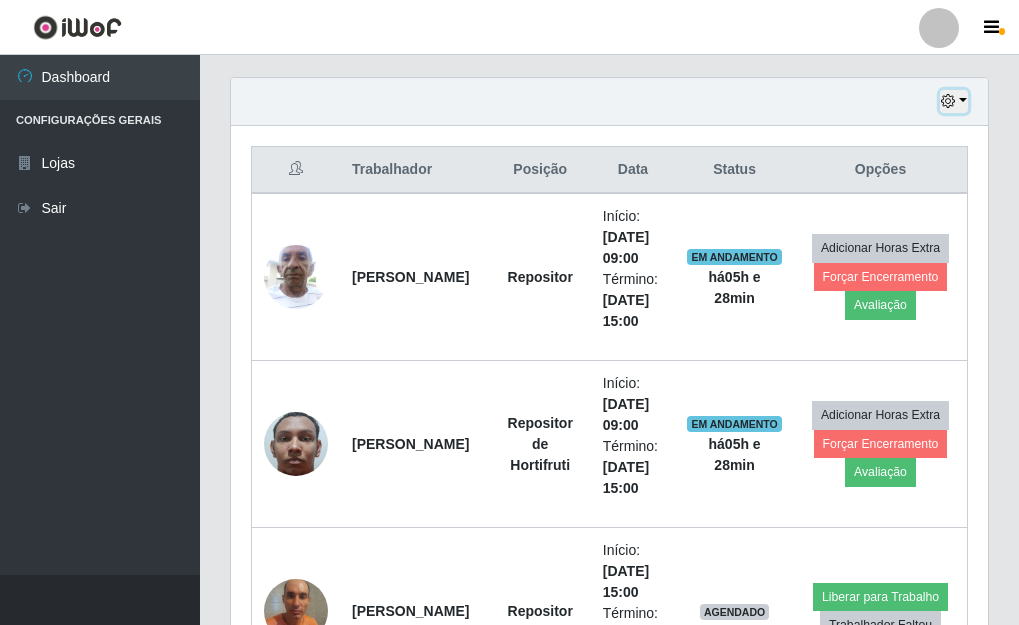 click at bounding box center (954, 101) 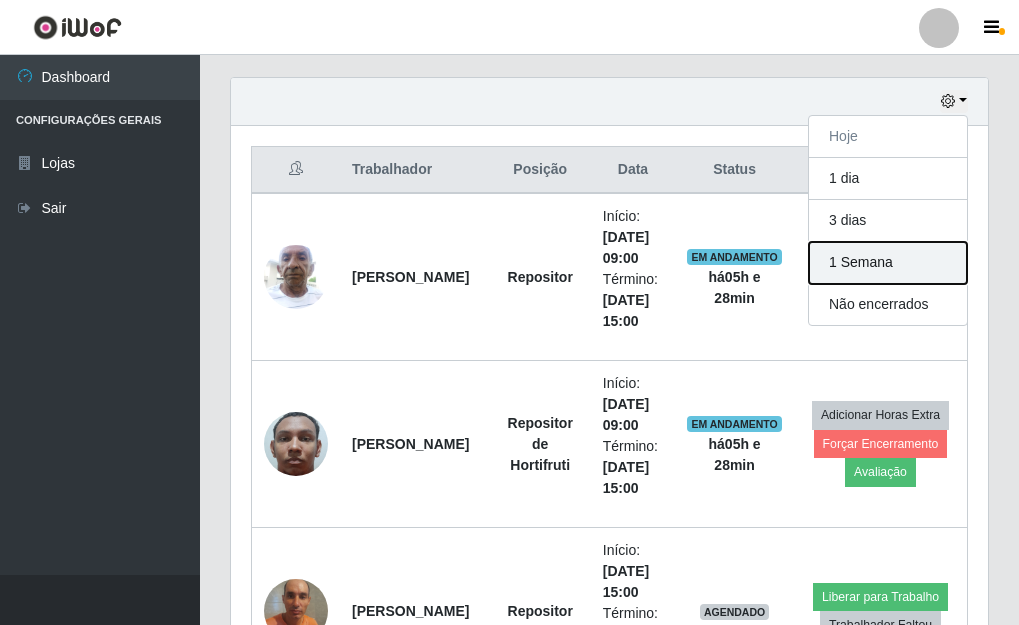 click on "1 Semana" at bounding box center (888, 263) 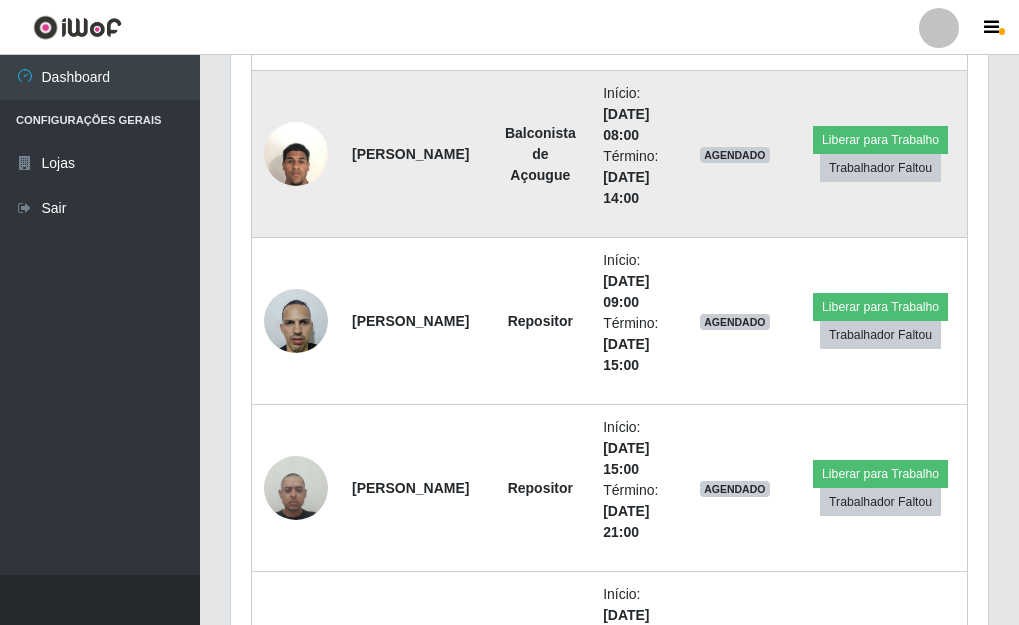 scroll, scrollTop: 2183, scrollLeft: 0, axis: vertical 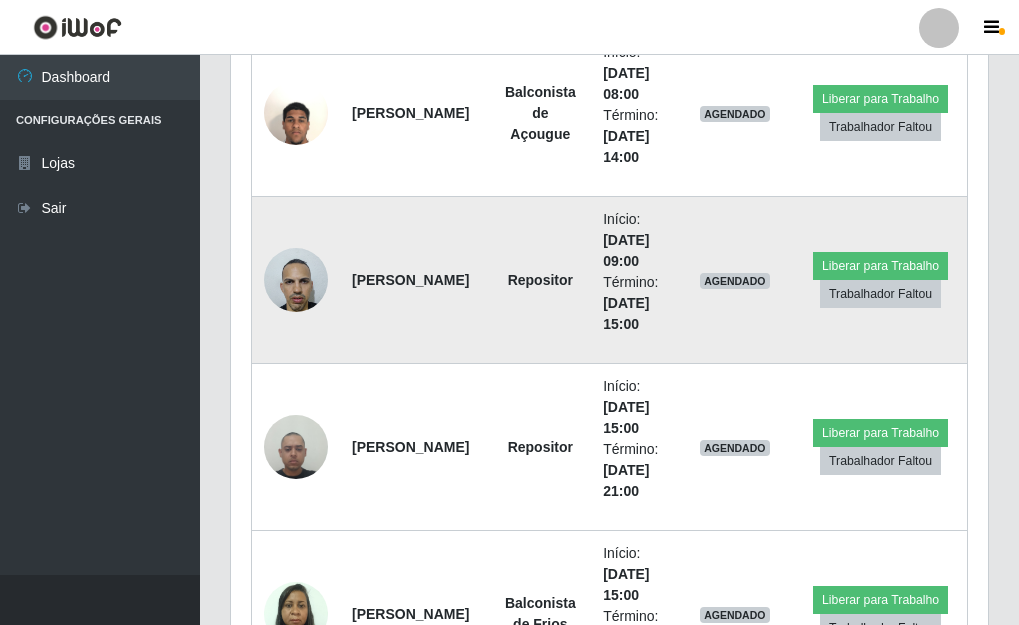 click at bounding box center [296, 279] 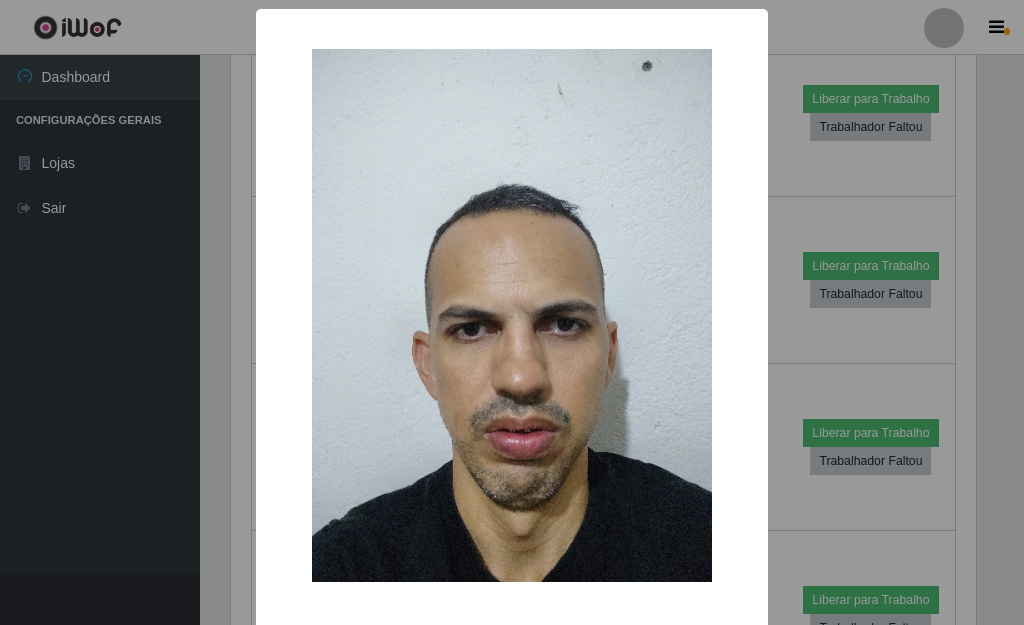 click on "× OK Cancel" at bounding box center (512, 312) 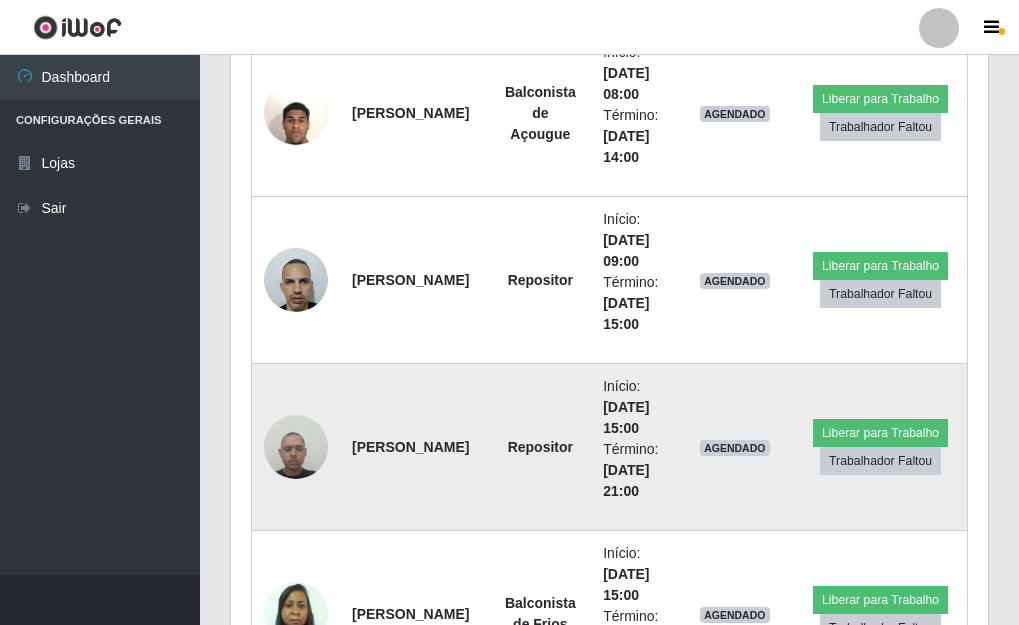 scroll, scrollTop: 999585, scrollLeft: 999243, axis: both 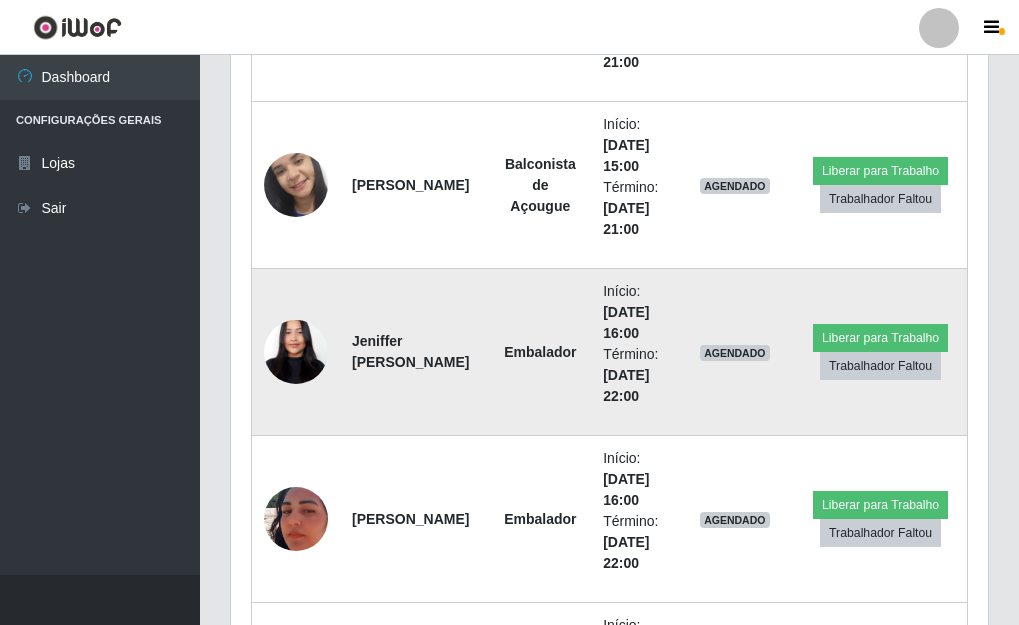 click at bounding box center [296, 352] 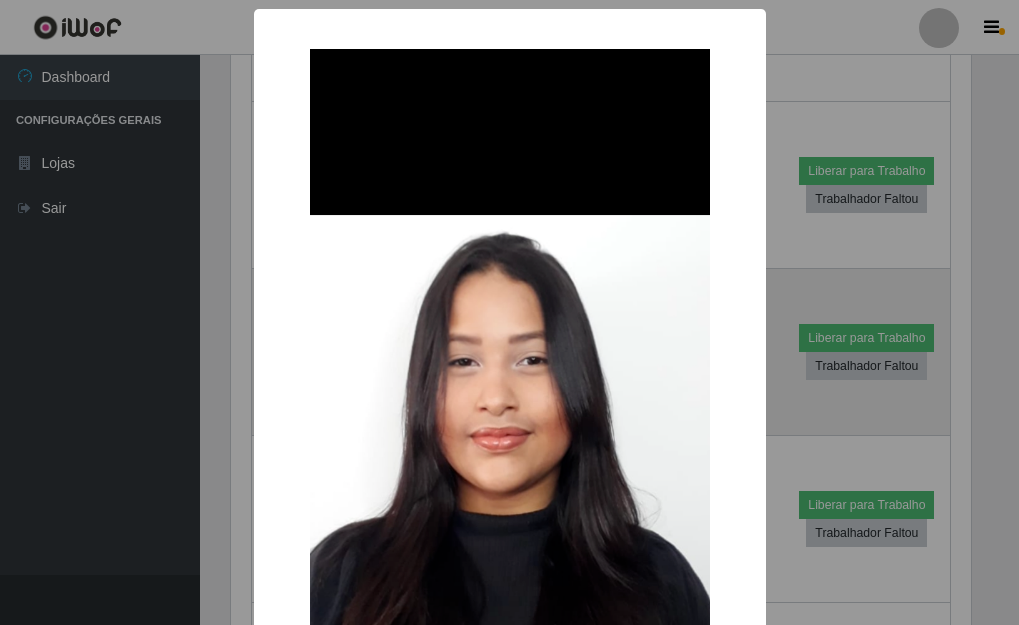 scroll, scrollTop: 999585, scrollLeft: 999255, axis: both 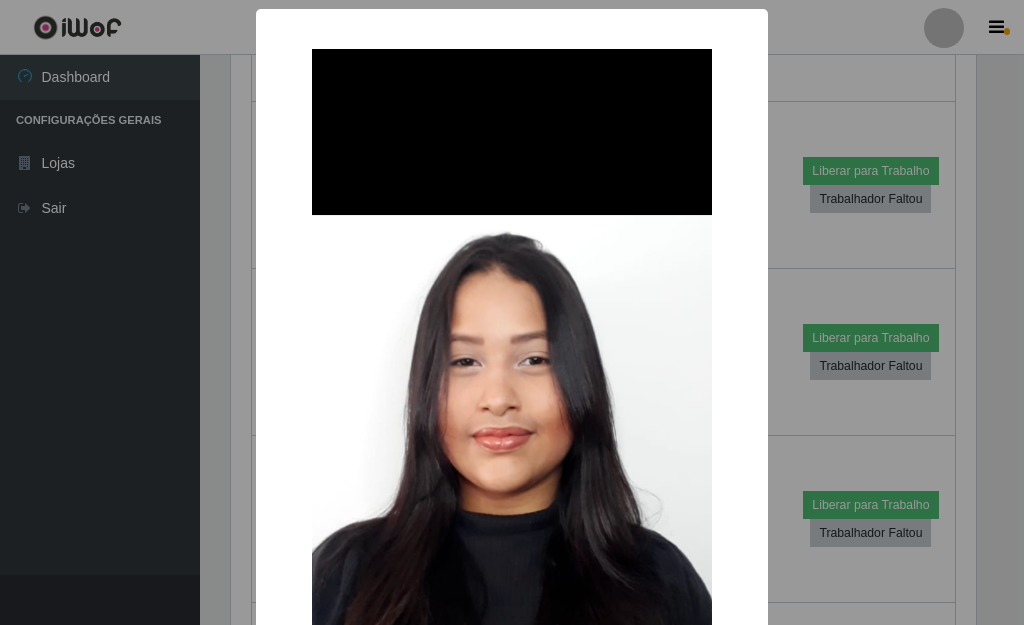 click on "× OK Cancel" at bounding box center (512, 312) 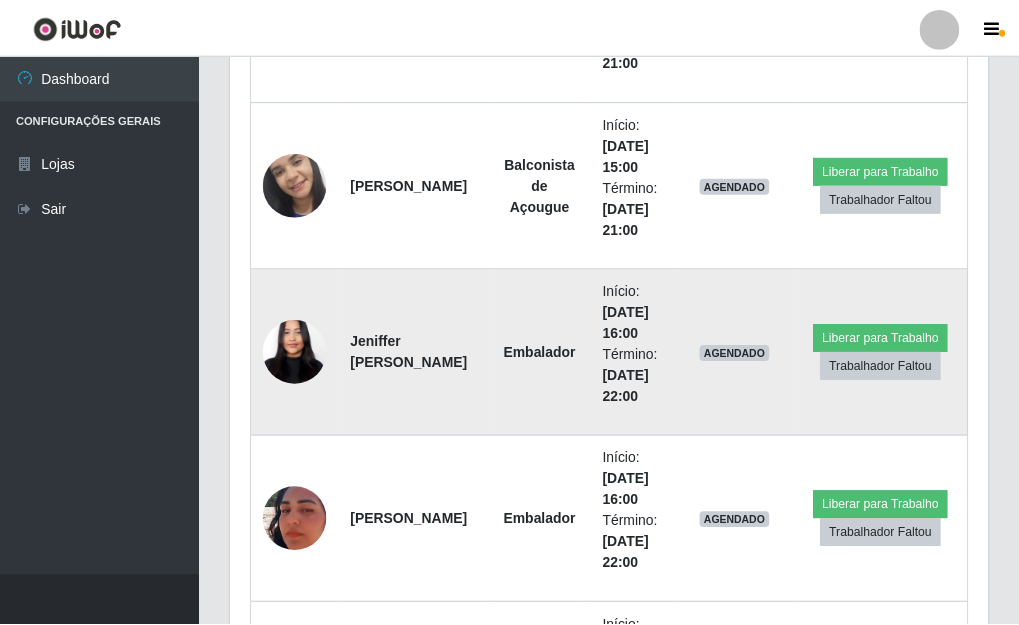 scroll, scrollTop: 999585, scrollLeft: 999243, axis: both 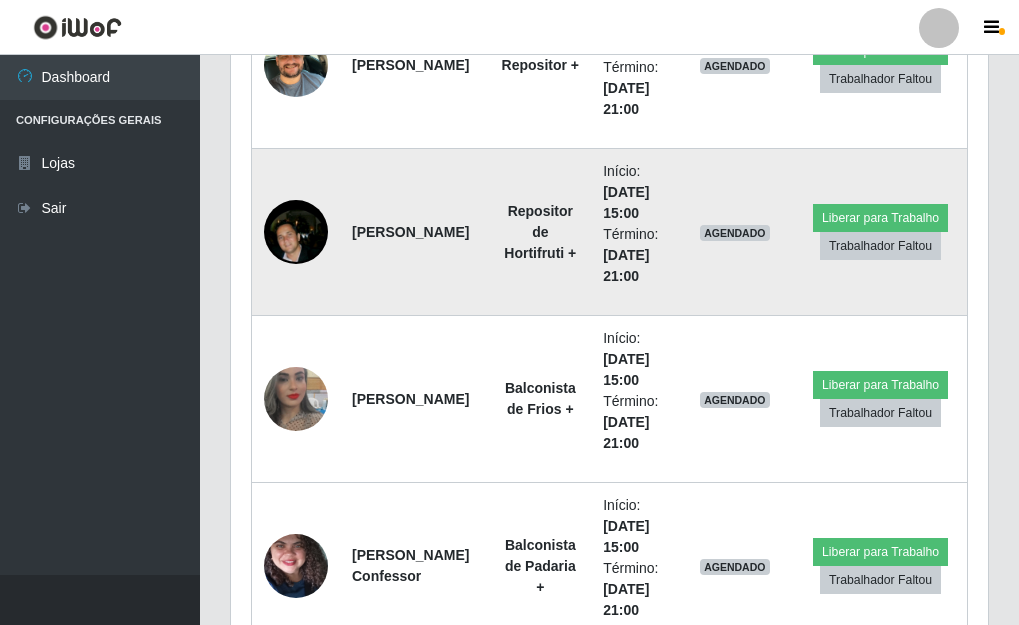 click at bounding box center (296, 231) 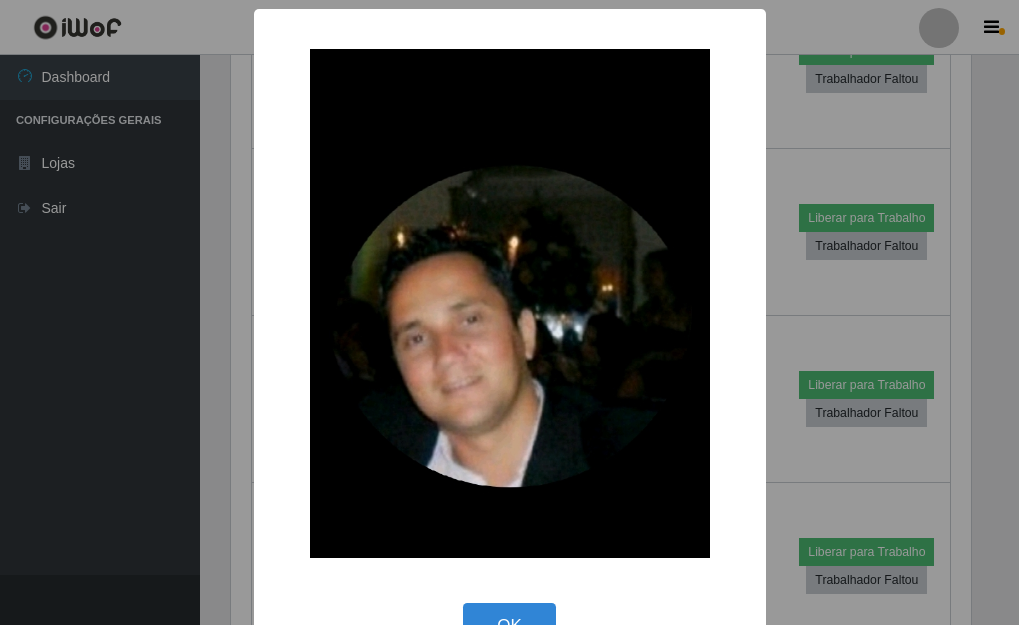 scroll, scrollTop: 999585, scrollLeft: 999255, axis: both 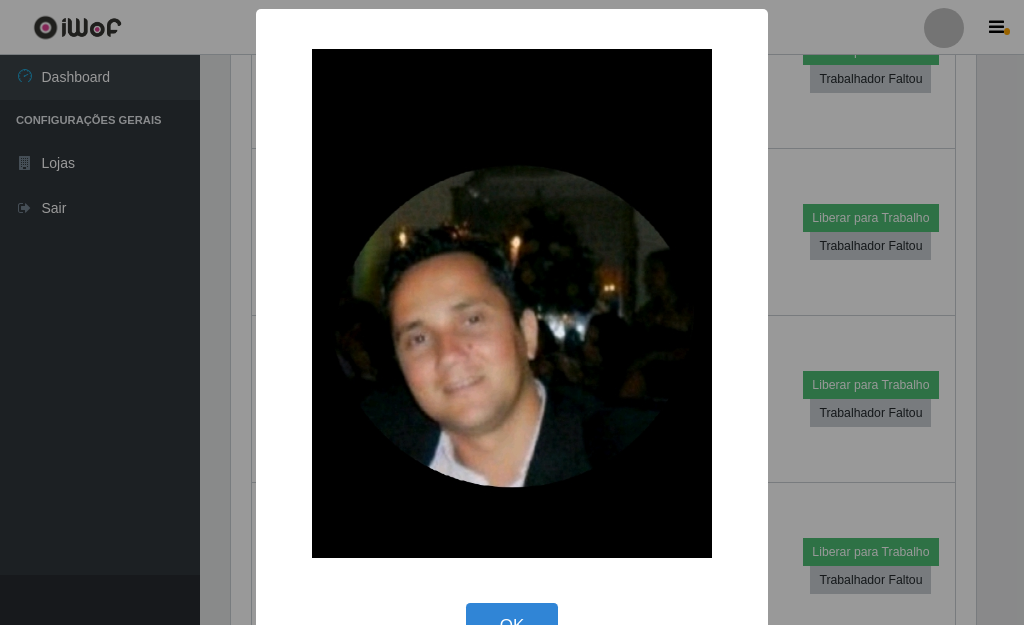 drag, startPoint x: 825, startPoint y: 126, endPoint x: 810, endPoint y: 125, distance: 15.033297 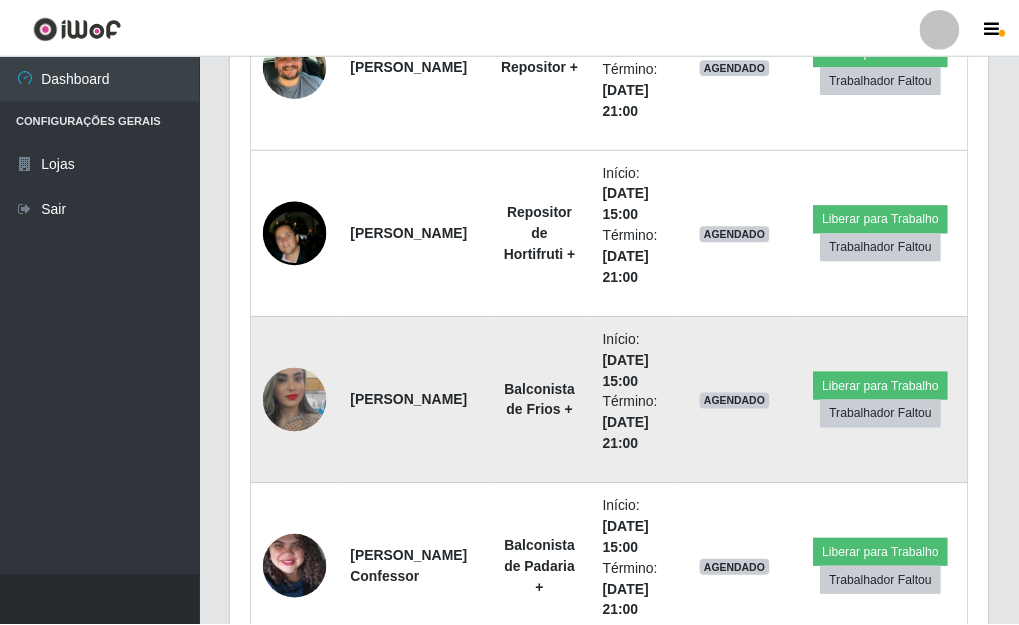 scroll, scrollTop: 999585, scrollLeft: 999243, axis: both 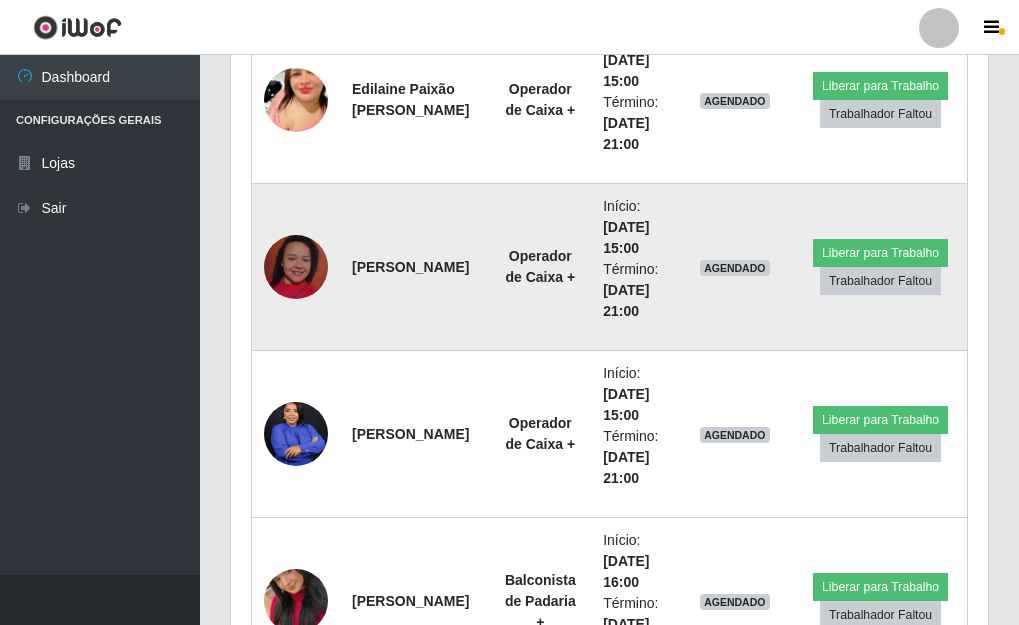 click at bounding box center (296, 267) 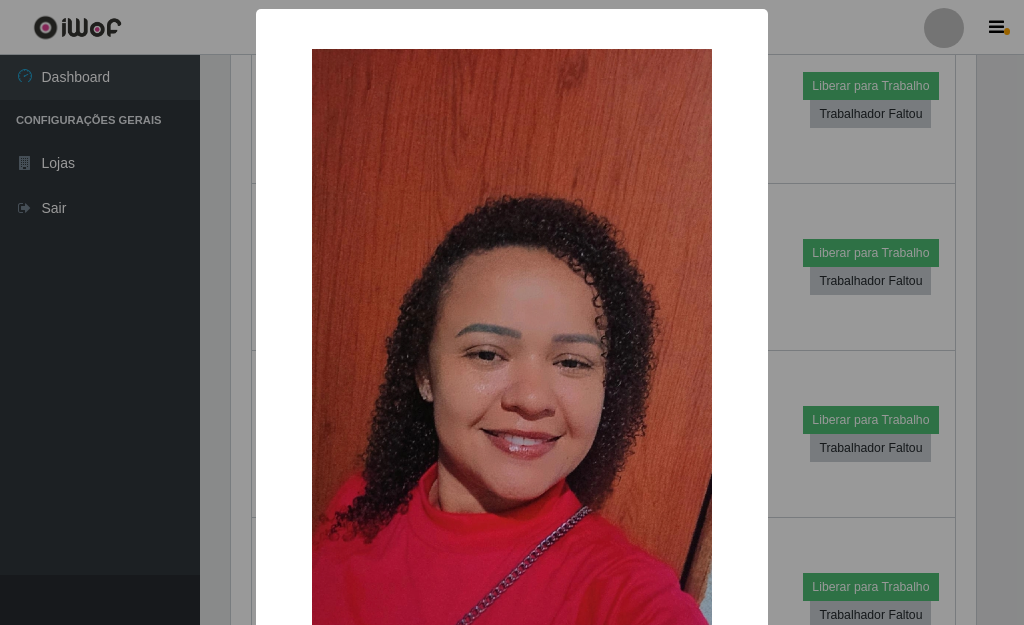 click on "× OK Cancel" at bounding box center (512, 312) 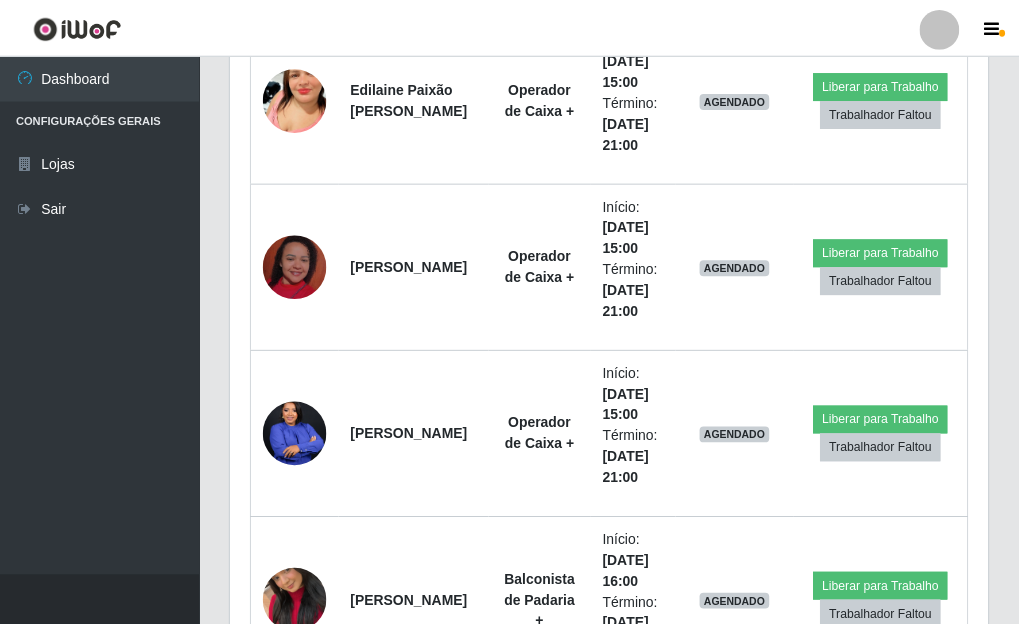 scroll, scrollTop: 999585, scrollLeft: 999243, axis: both 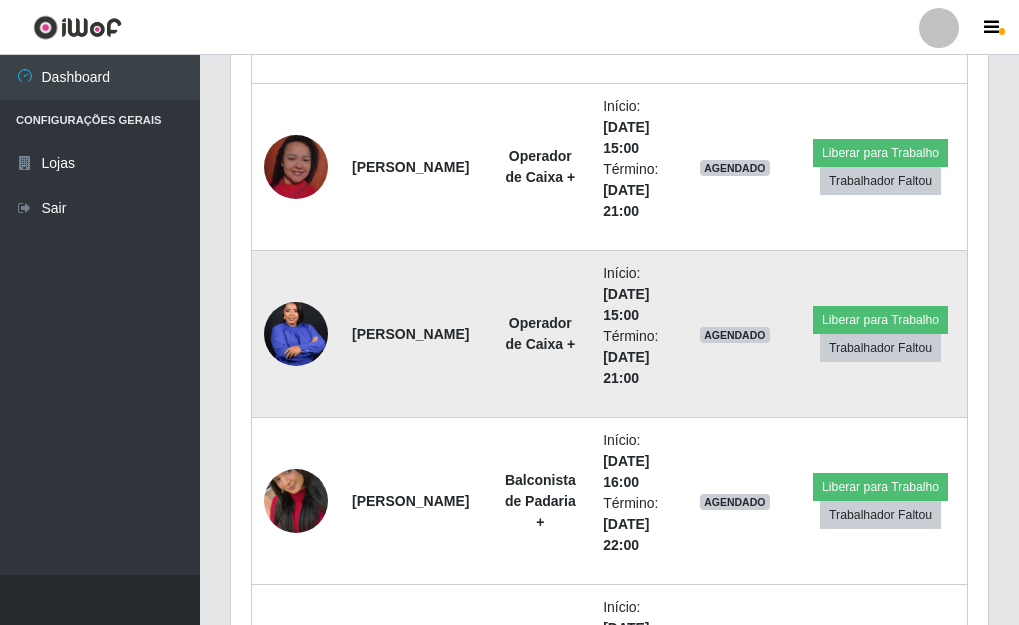 click at bounding box center (296, 334) 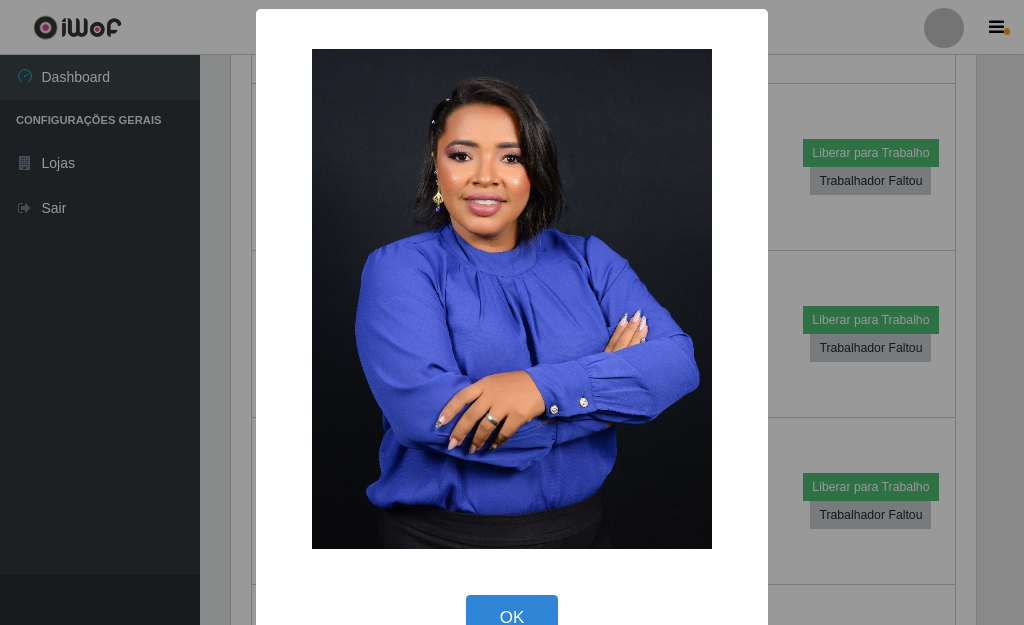 scroll, scrollTop: 999585, scrollLeft: 999255, axis: both 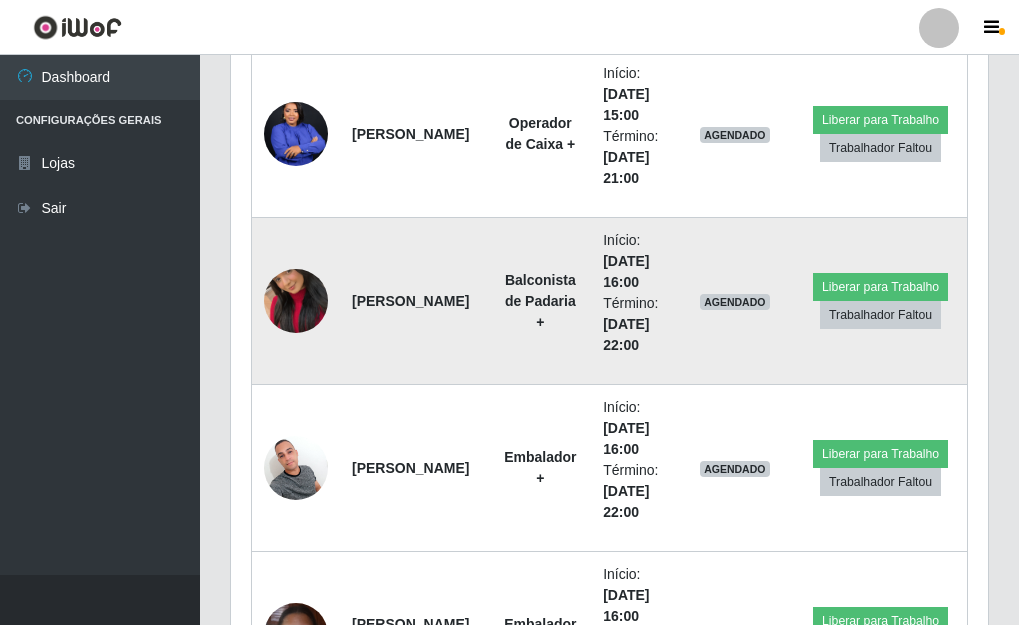 click at bounding box center [296, 301] 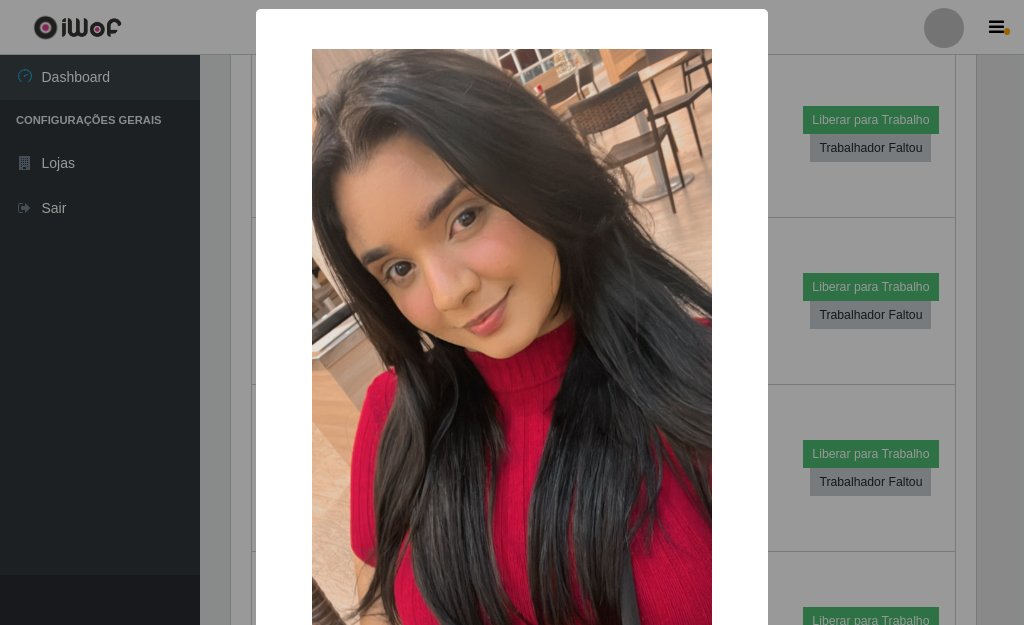 click on "× OK Cancel" at bounding box center [512, 312] 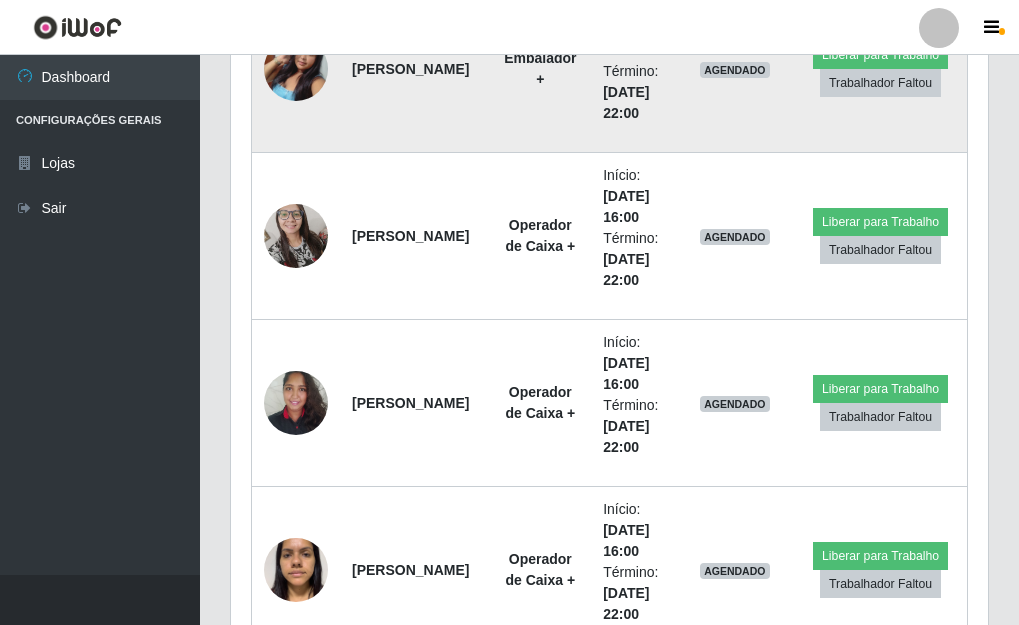 click at bounding box center [296, 69] 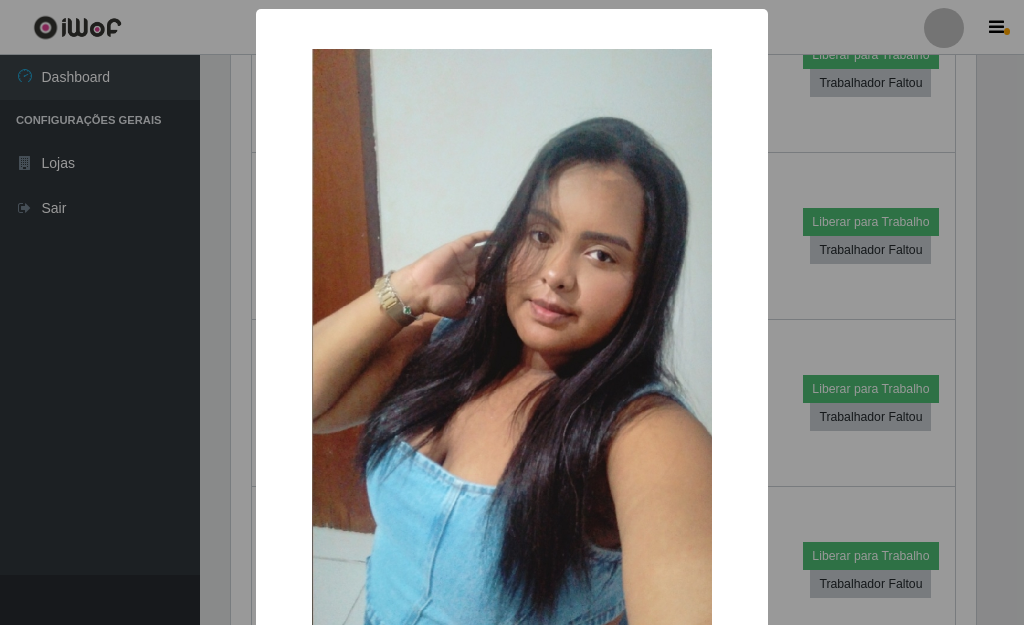 click on "× OK Cancel" at bounding box center [512, 312] 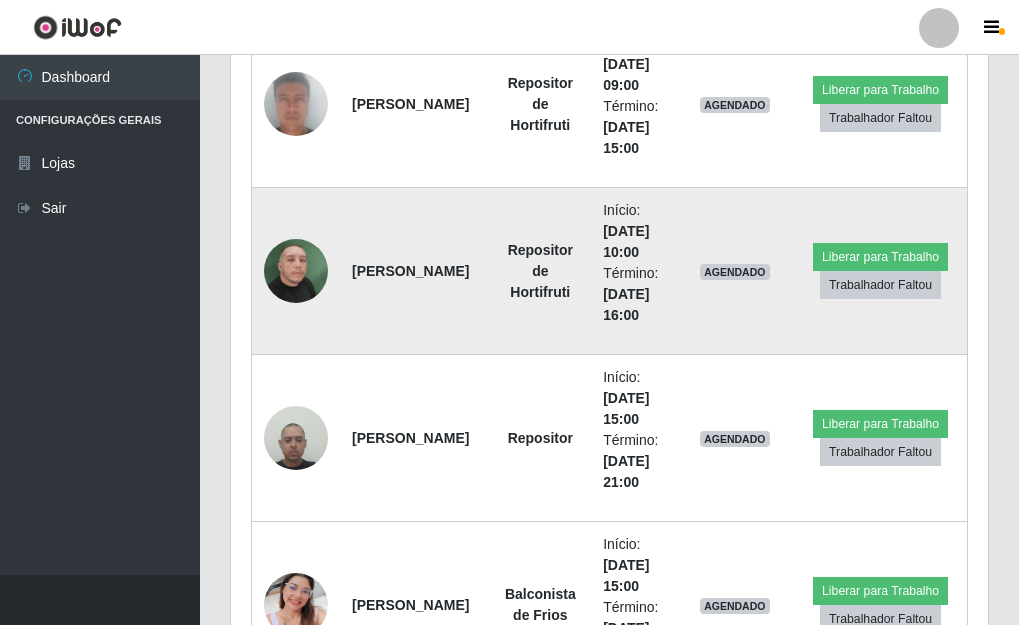 click at bounding box center (296, 271) 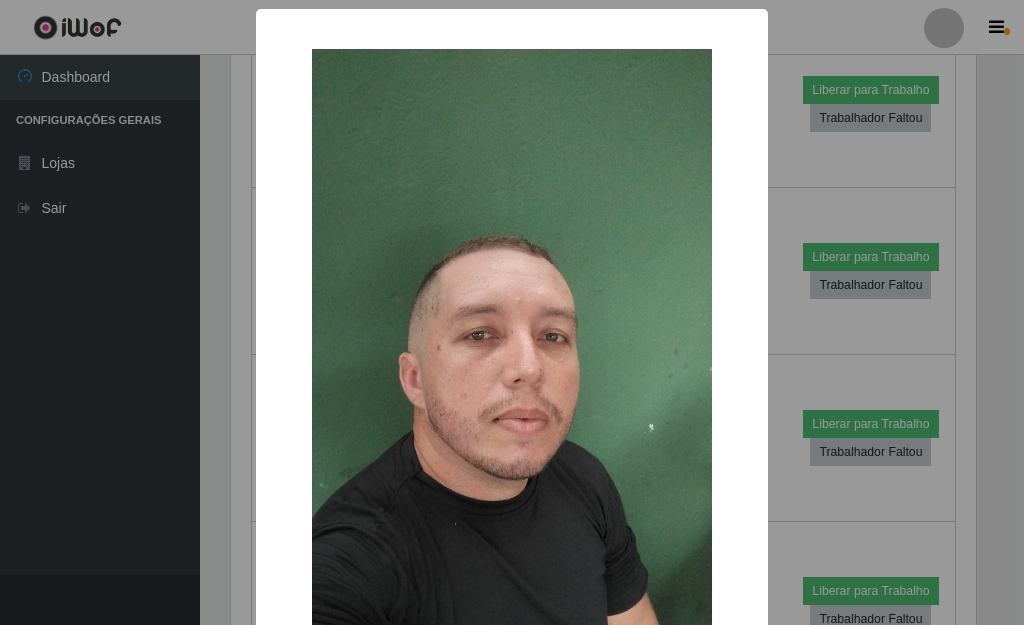 click on "× OK Cancel" at bounding box center (512, 312) 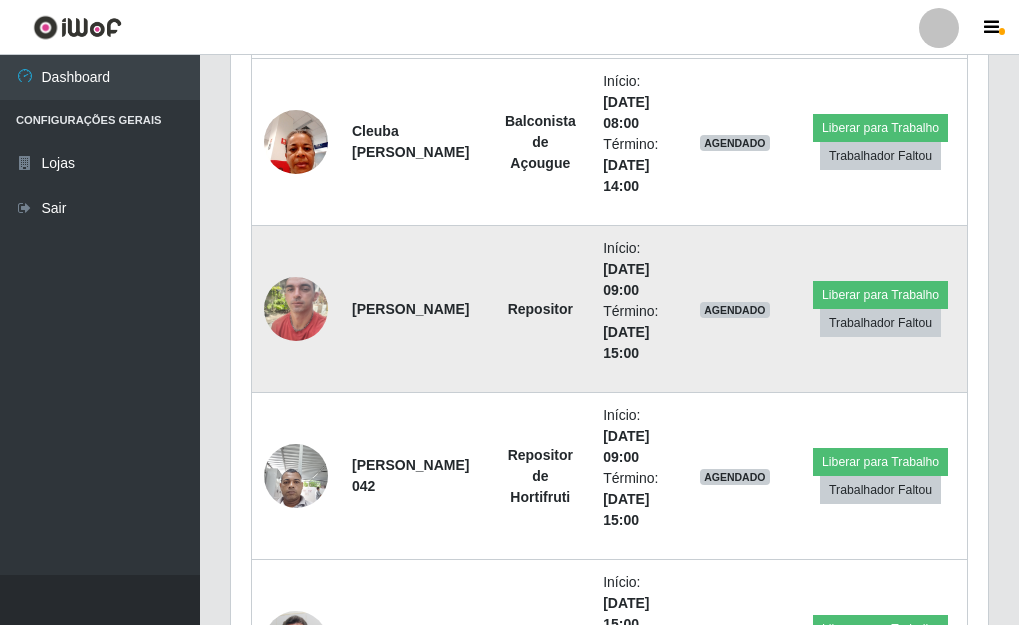 click at bounding box center [296, 308] 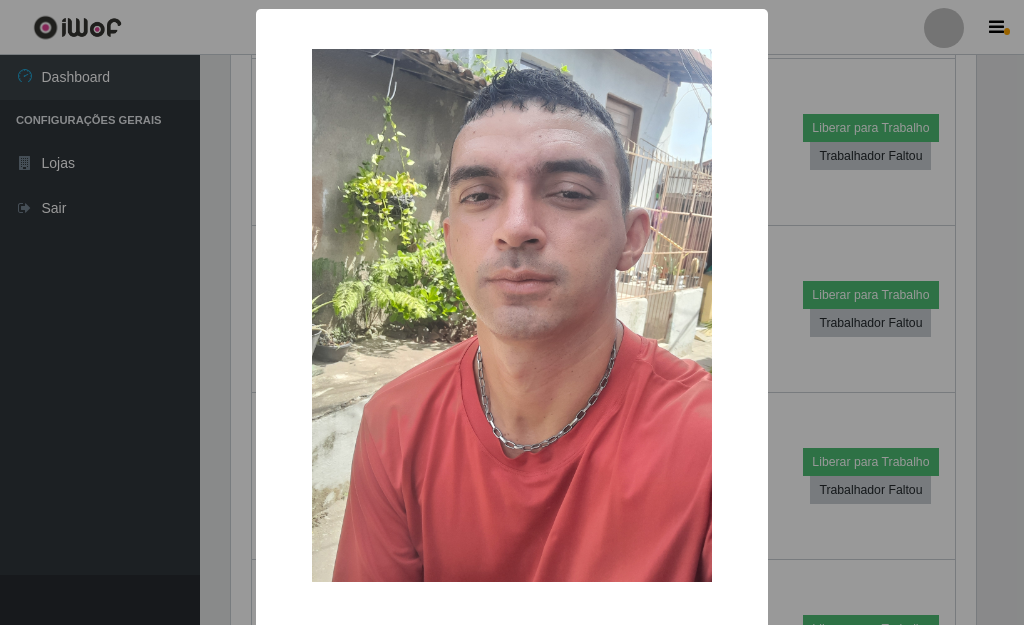 click on "× OK Cancel" at bounding box center [512, 312] 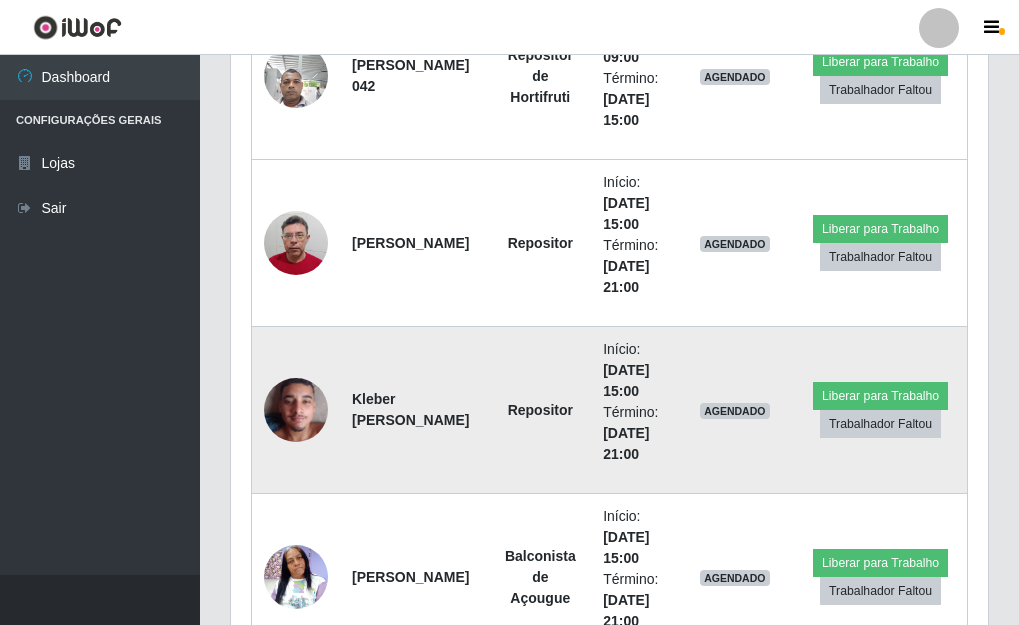 click at bounding box center (296, 410) 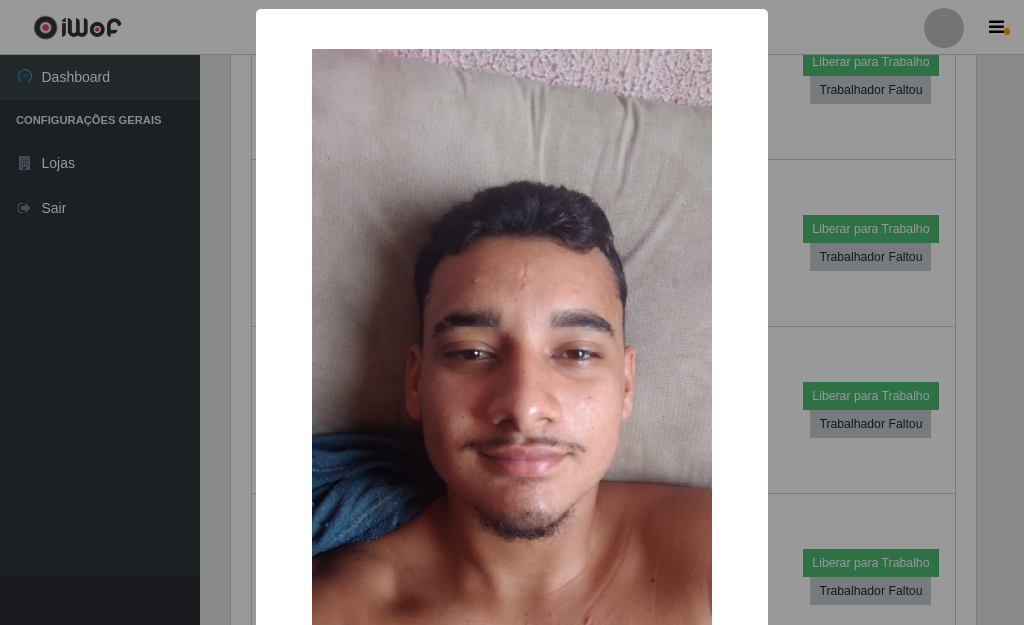 drag, startPoint x: 788, startPoint y: 301, endPoint x: 746, endPoint y: 313, distance: 43.68066 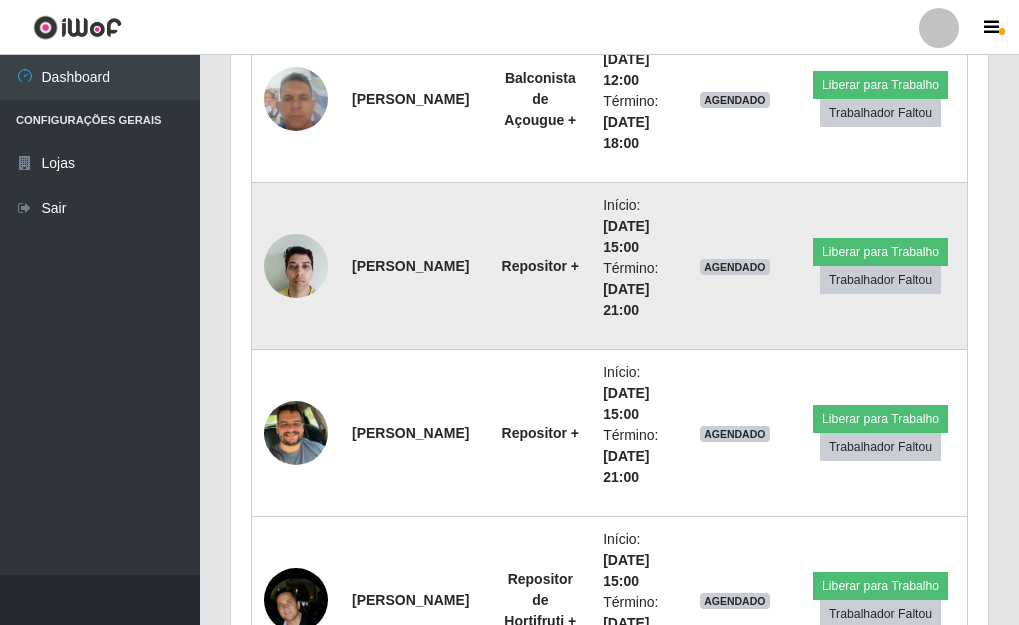 click at bounding box center [296, 265] 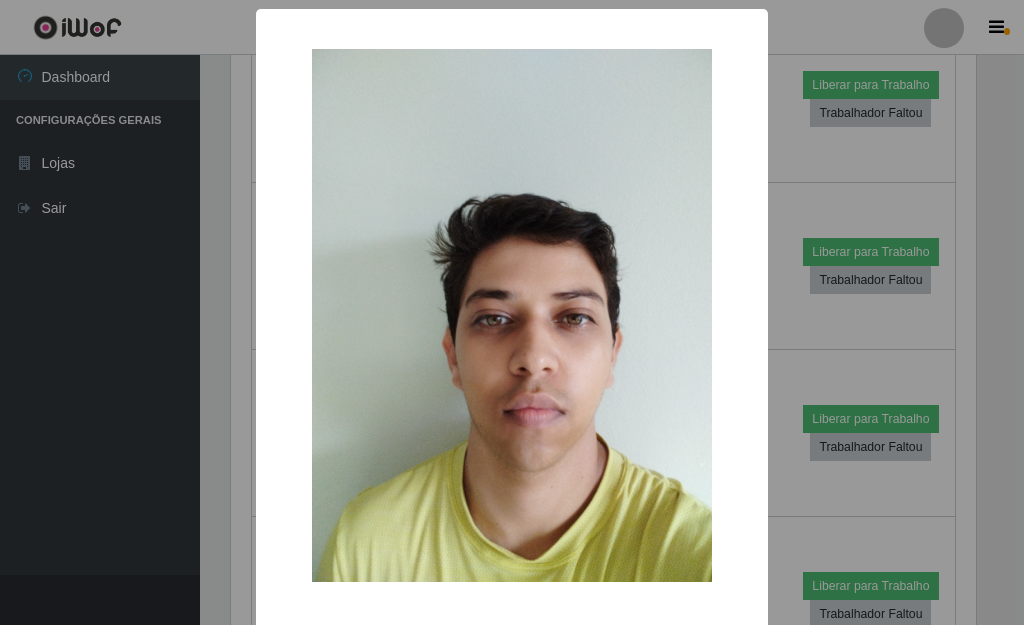 click on "× OK Cancel" at bounding box center [512, 312] 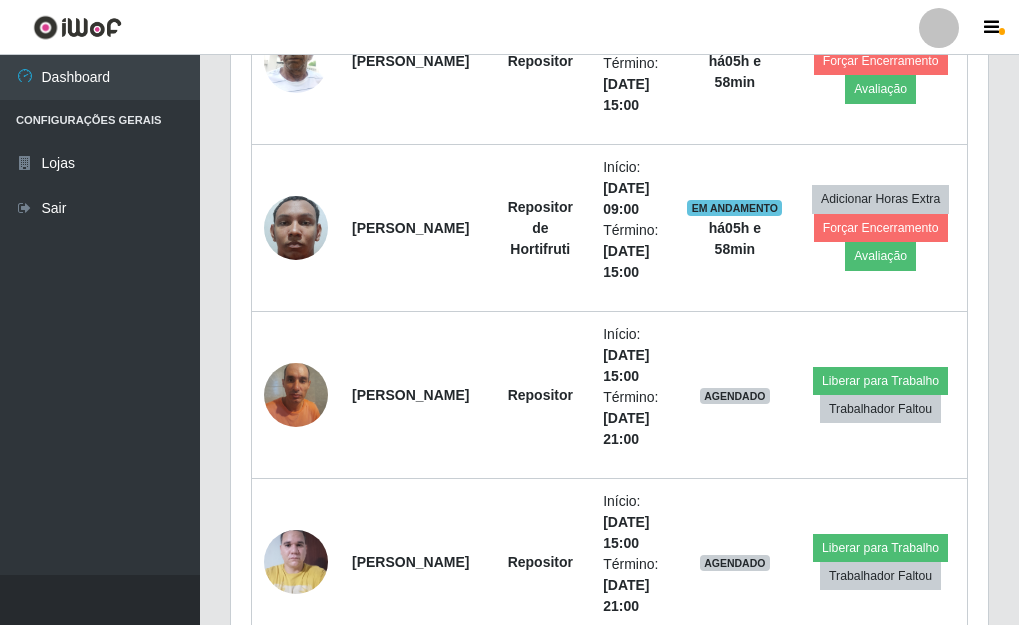 scroll, scrollTop: 515, scrollLeft: 0, axis: vertical 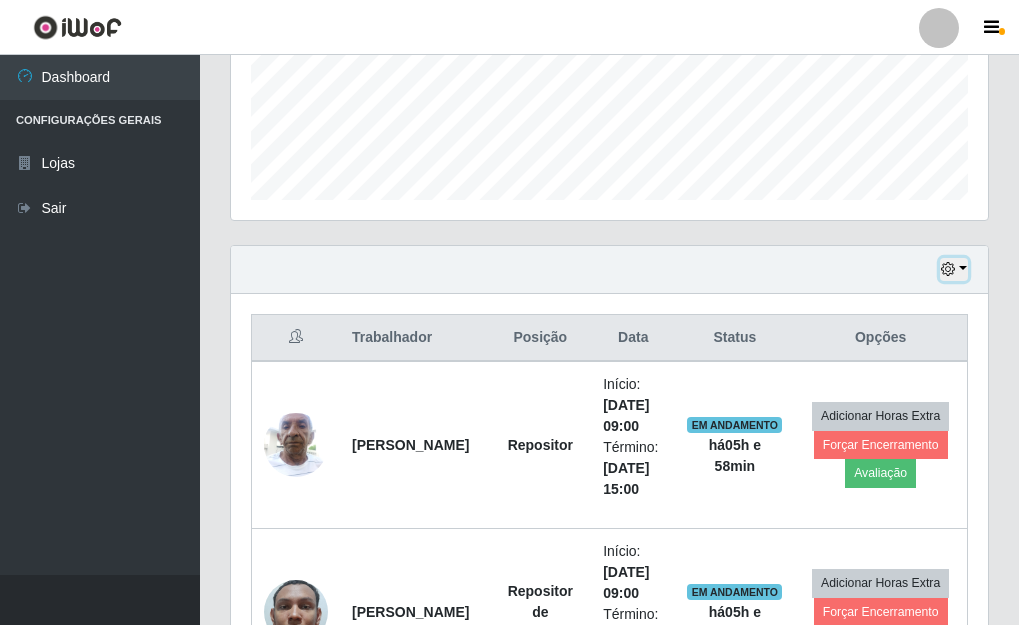 click at bounding box center (954, 269) 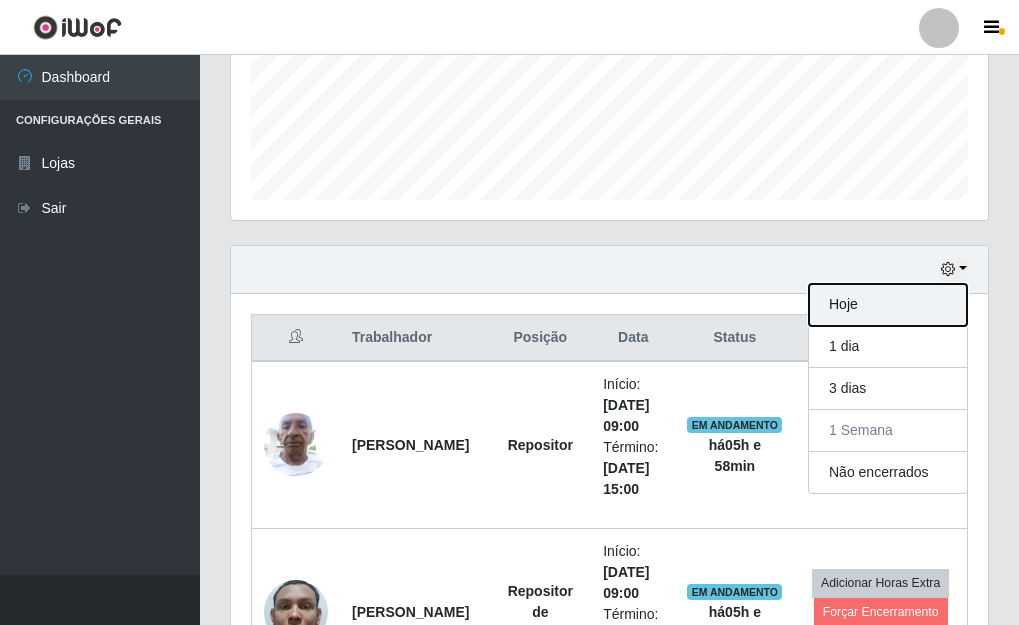 click on "Hoje" at bounding box center [888, 305] 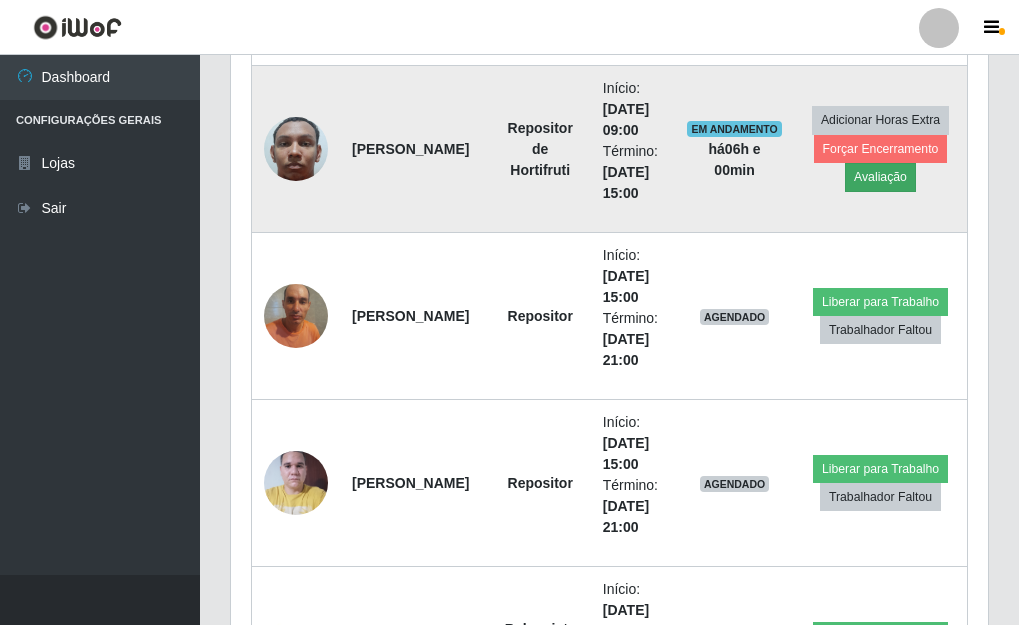 scroll, scrollTop: 983, scrollLeft: 0, axis: vertical 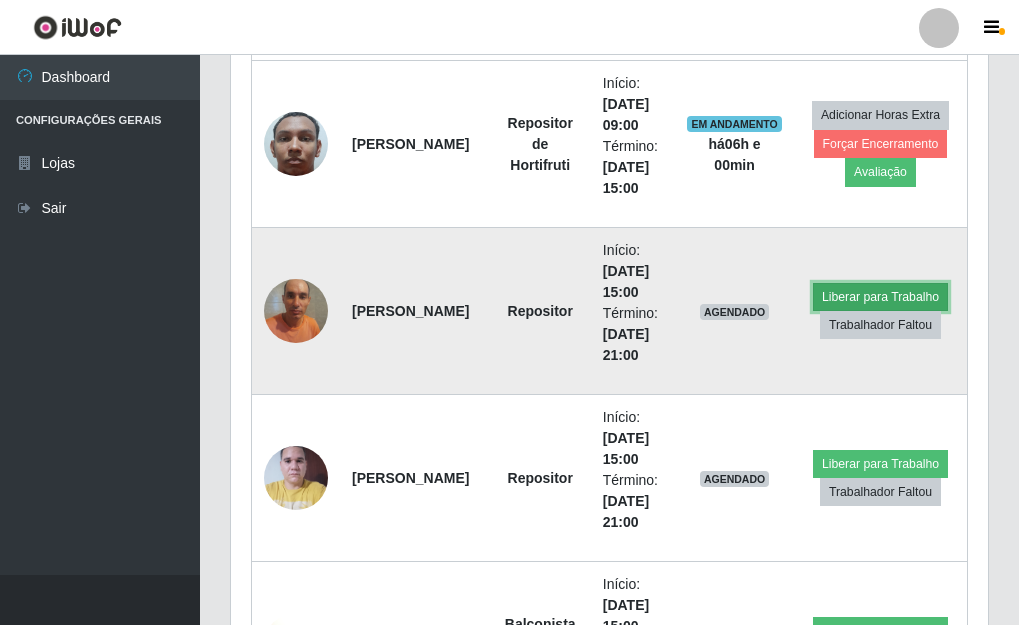 click on "Liberar para Trabalho" at bounding box center [880, 297] 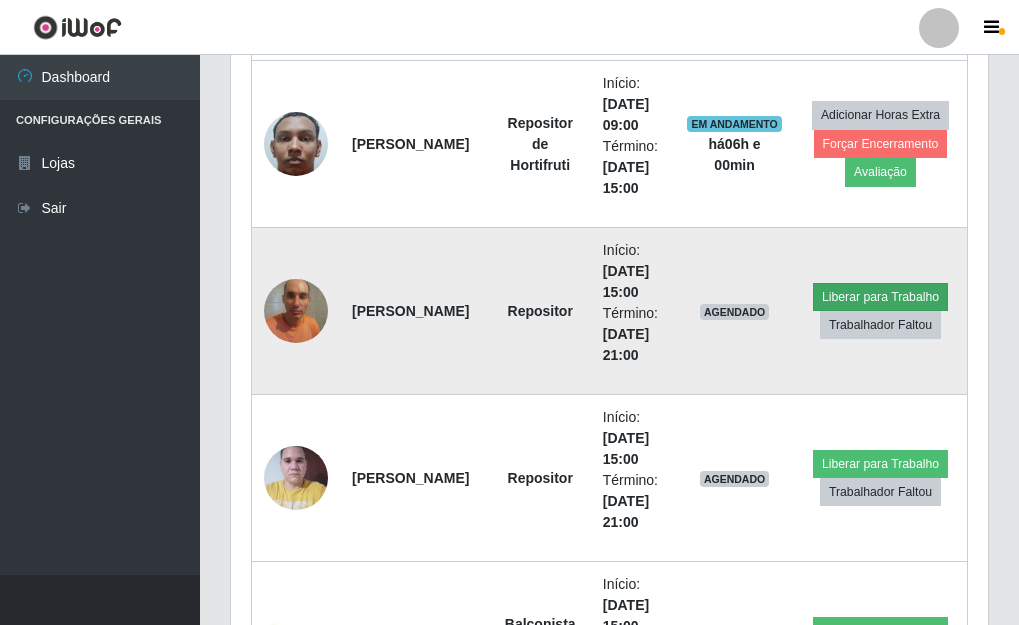 scroll, scrollTop: 999585, scrollLeft: 999255, axis: both 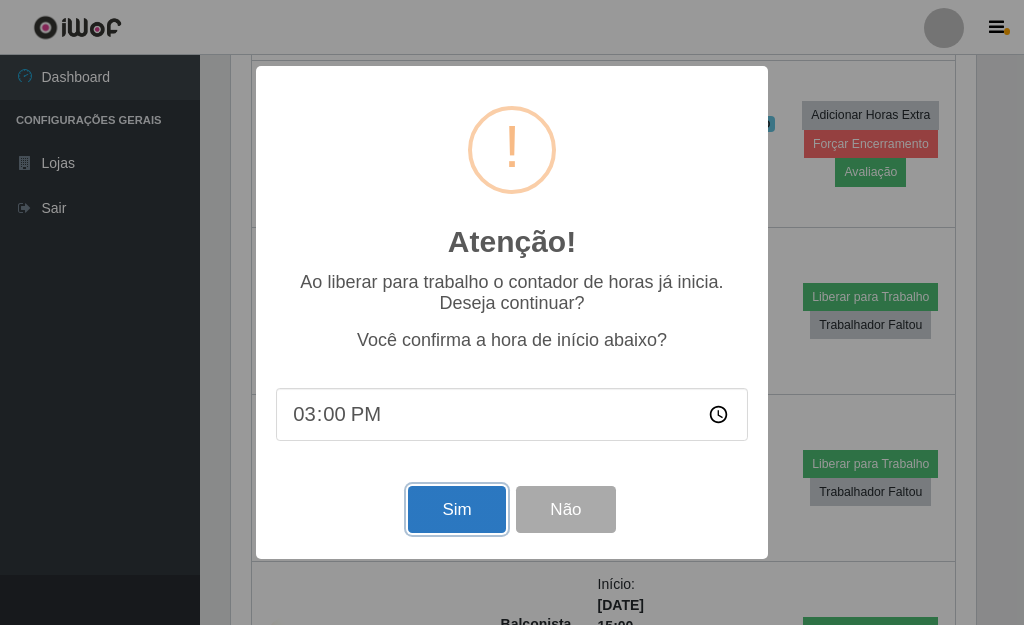 click on "Sim" at bounding box center [456, 509] 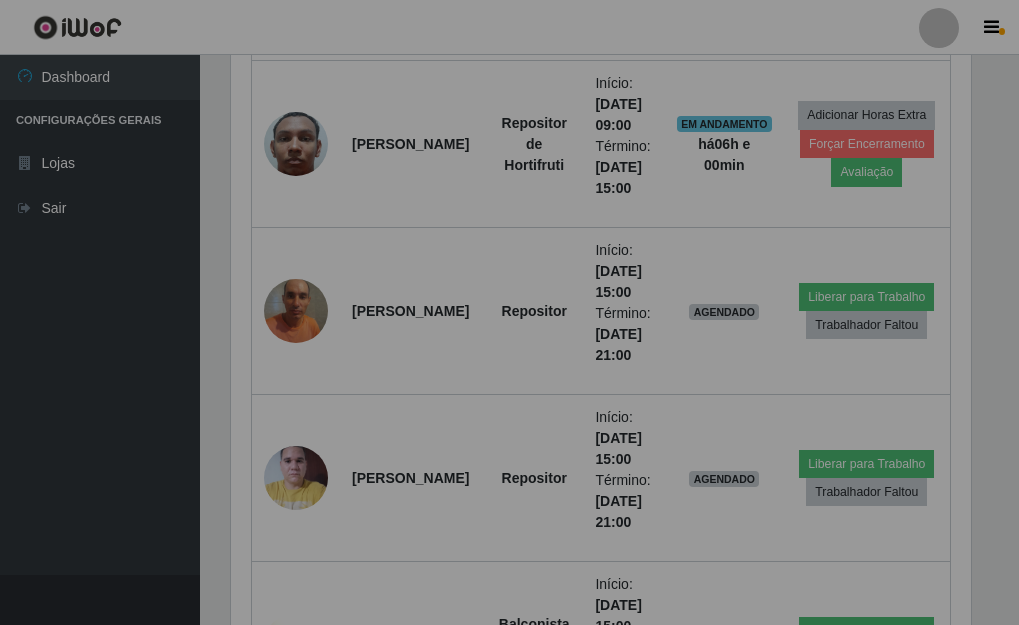 scroll, scrollTop: 999585, scrollLeft: 999243, axis: both 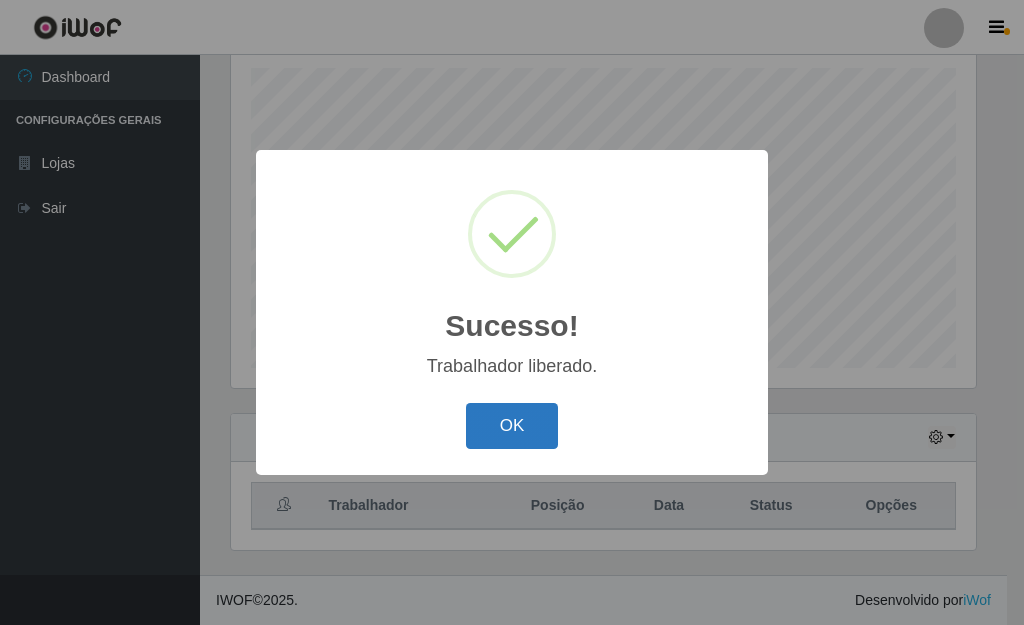 click on "OK" at bounding box center [512, 426] 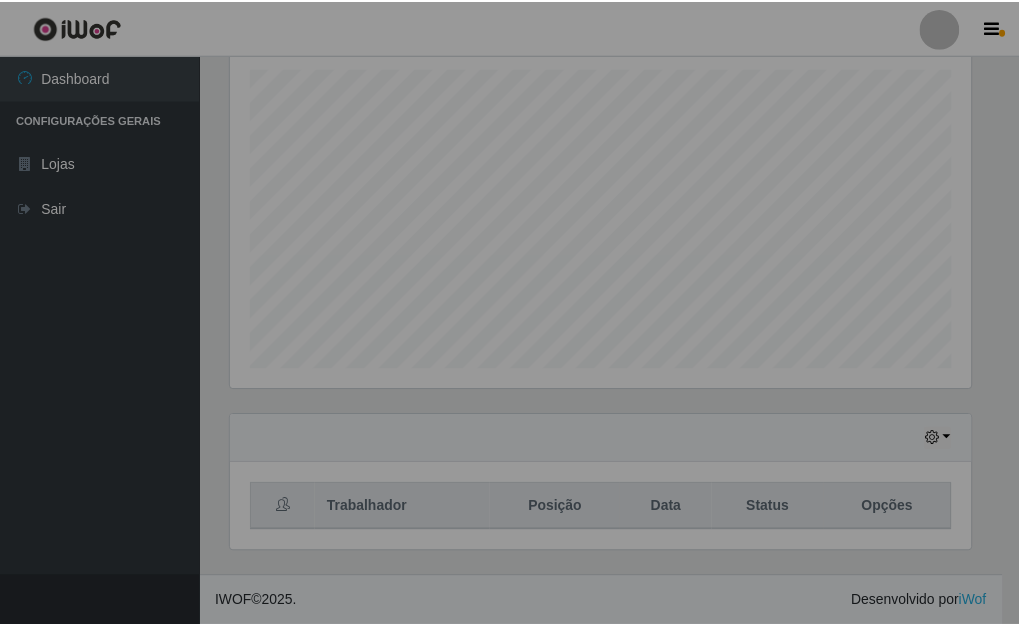 scroll, scrollTop: 999585, scrollLeft: 999243, axis: both 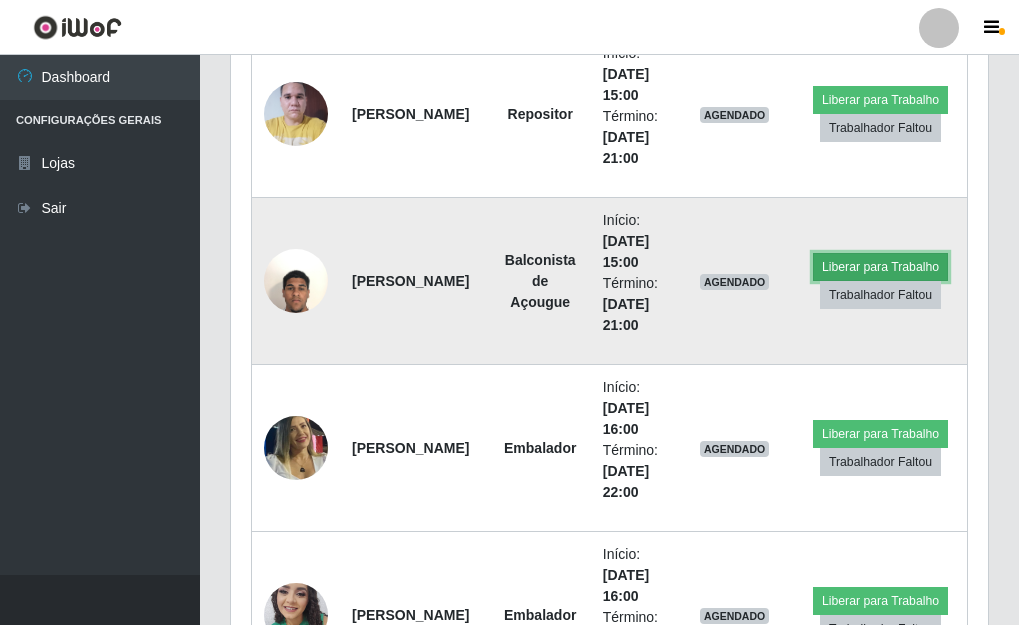 click on "Liberar para Trabalho" at bounding box center (880, 267) 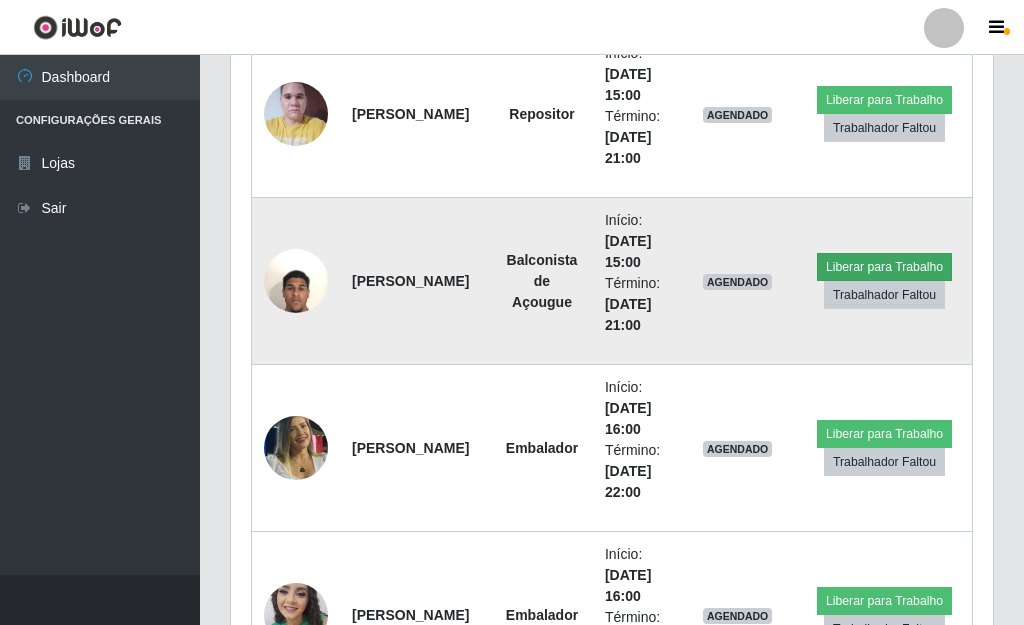scroll, scrollTop: 999585, scrollLeft: 999255, axis: both 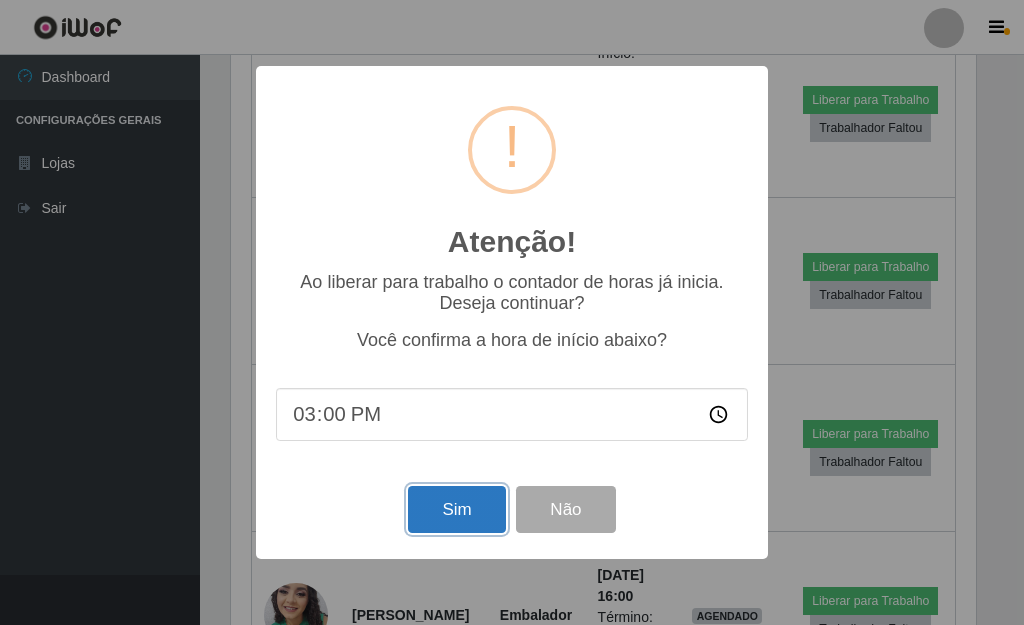 click on "Sim" at bounding box center [456, 509] 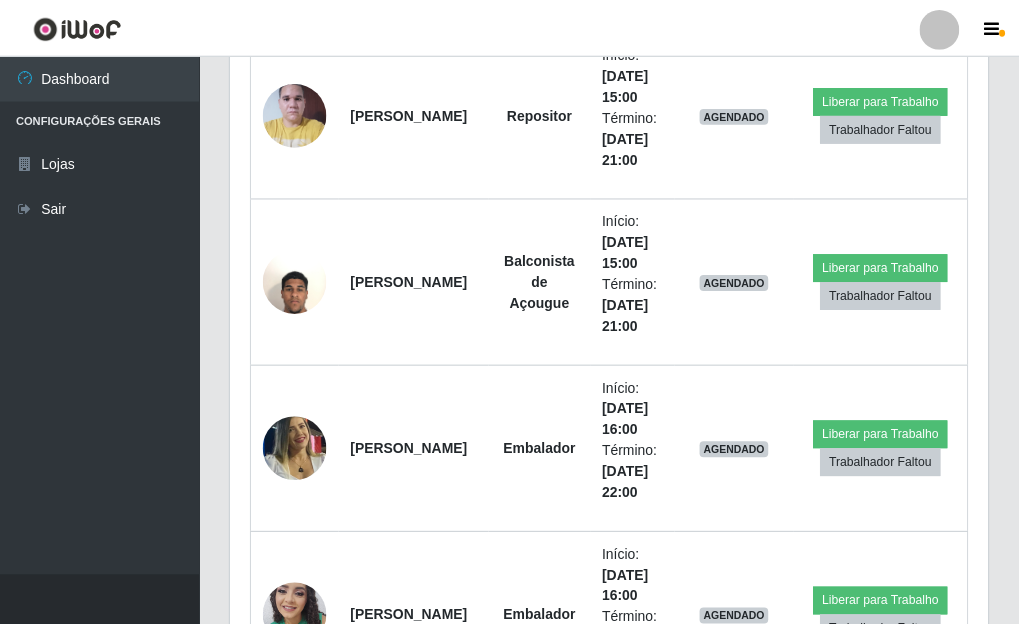 scroll, scrollTop: 999585, scrollLeft: 999243, axis: both 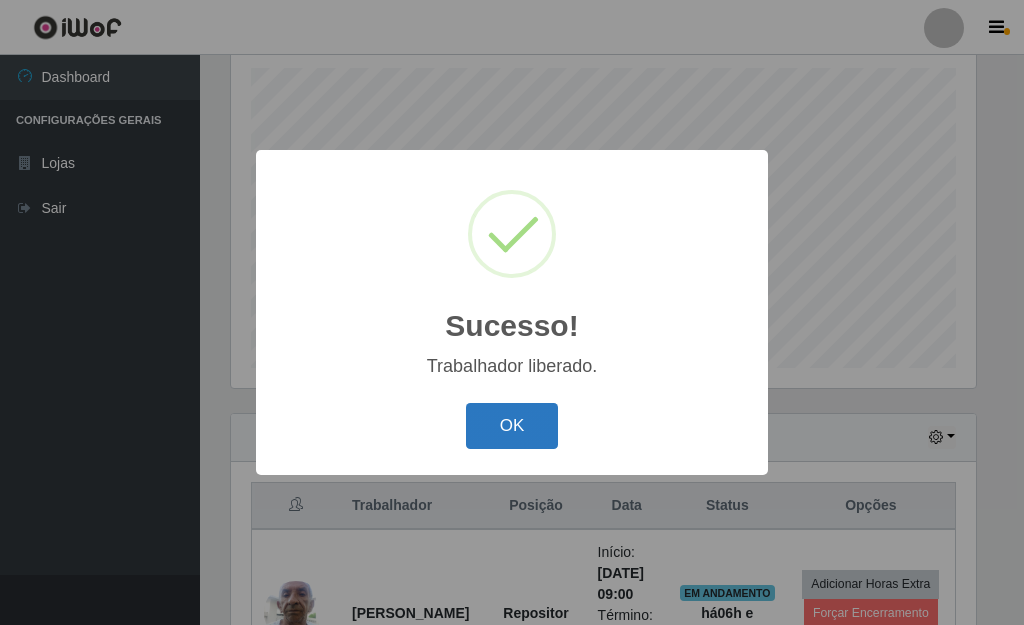click on "OK" at bounding box center [512, 426] 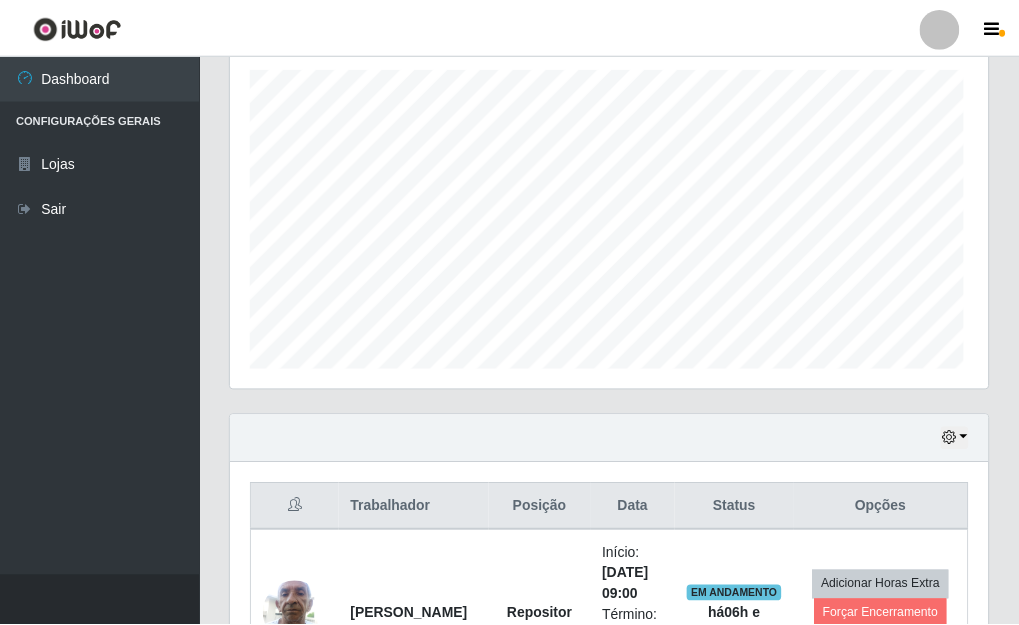 scroll, scrollTop: 999585, scrollLeft: 999243, axis: both 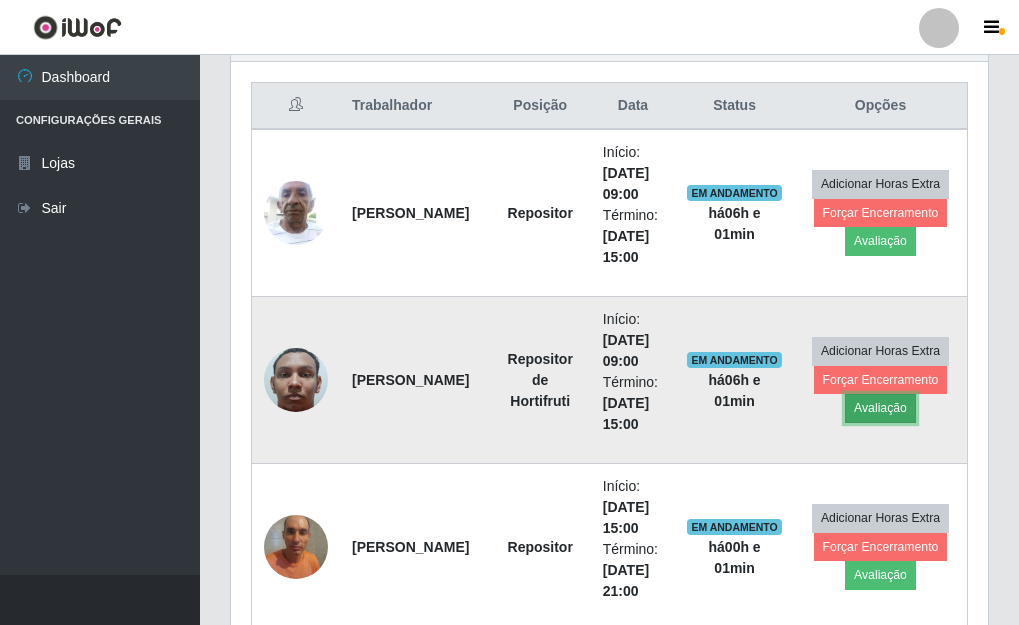 click on "Avaliação" at bounding box center (880, 408) 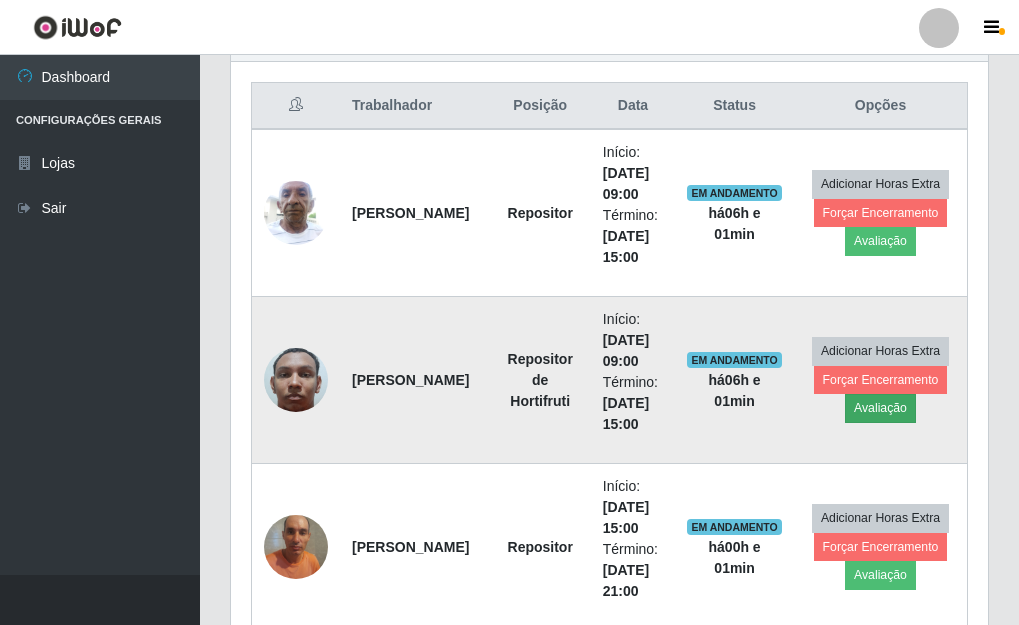 scroll, scrollTop: 999585, scrollLeft: 999255, axis: both 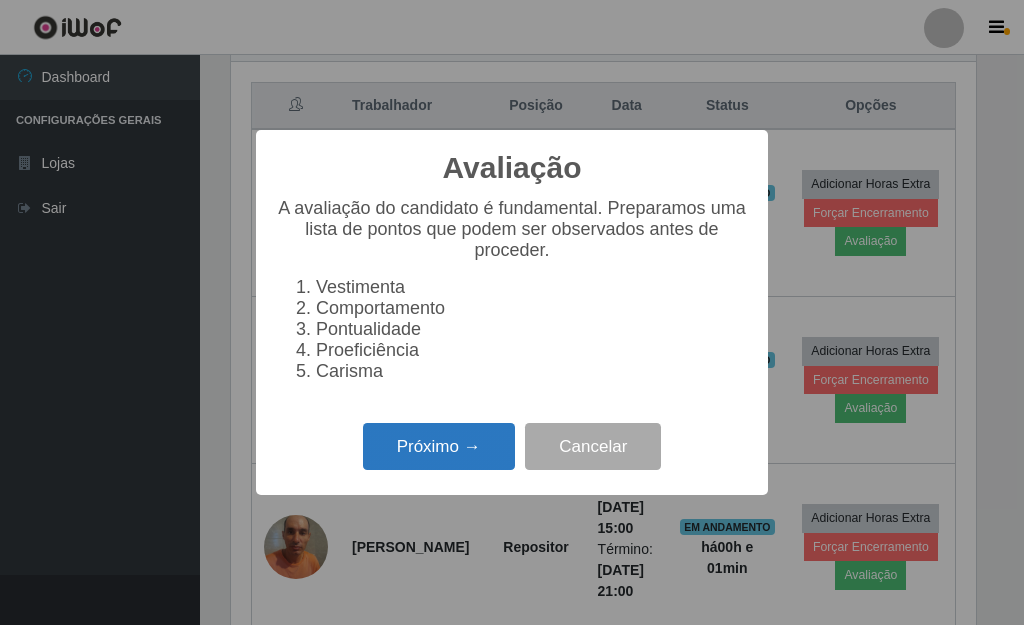 click on "Próximo →" at bounding box center (439, 446) 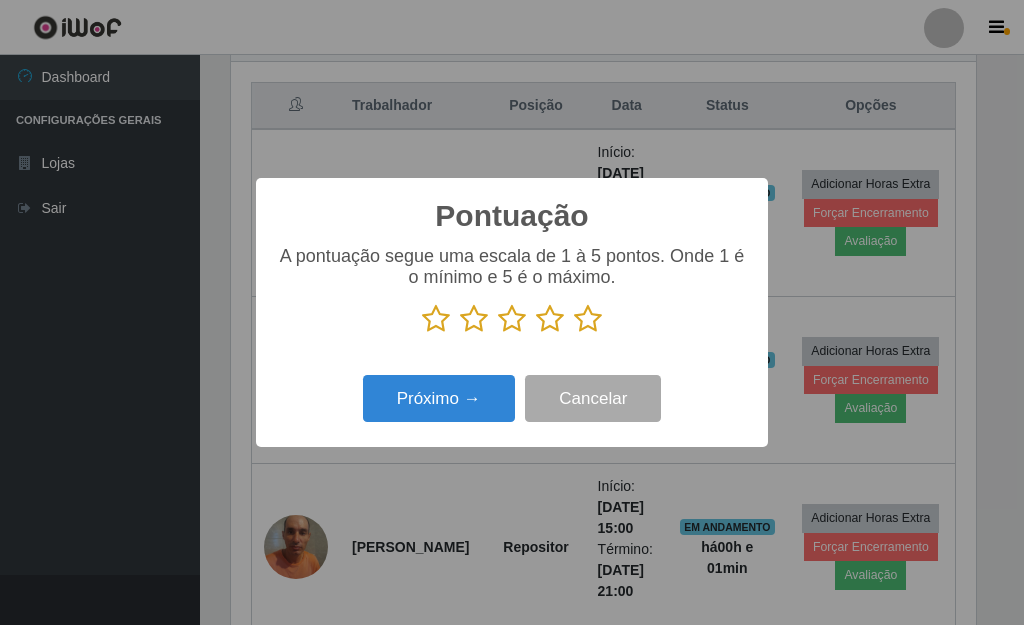scroll, scrollTop: 999585, scrollLeft: 999255, axis: both 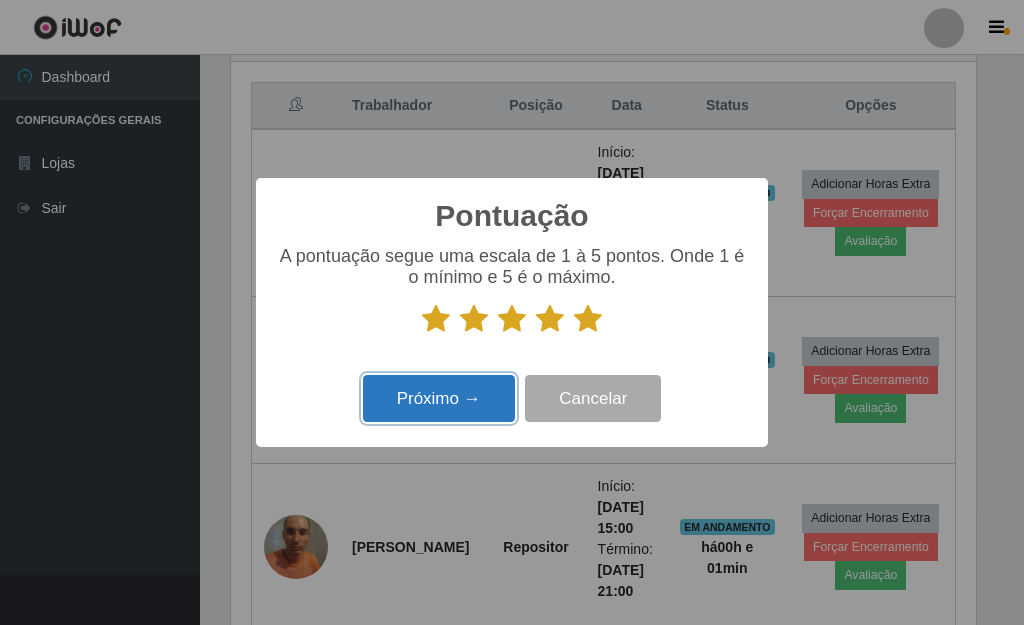 click on "Próximo →" at bounding box center (439, 398) 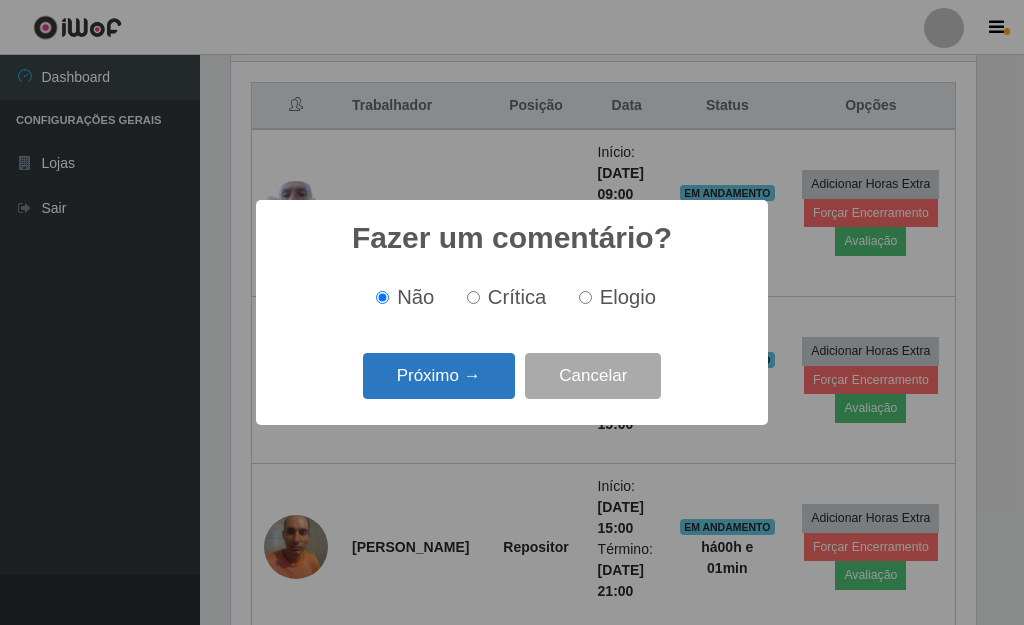 click on "Próximo →" at bounding box center [439, 376] 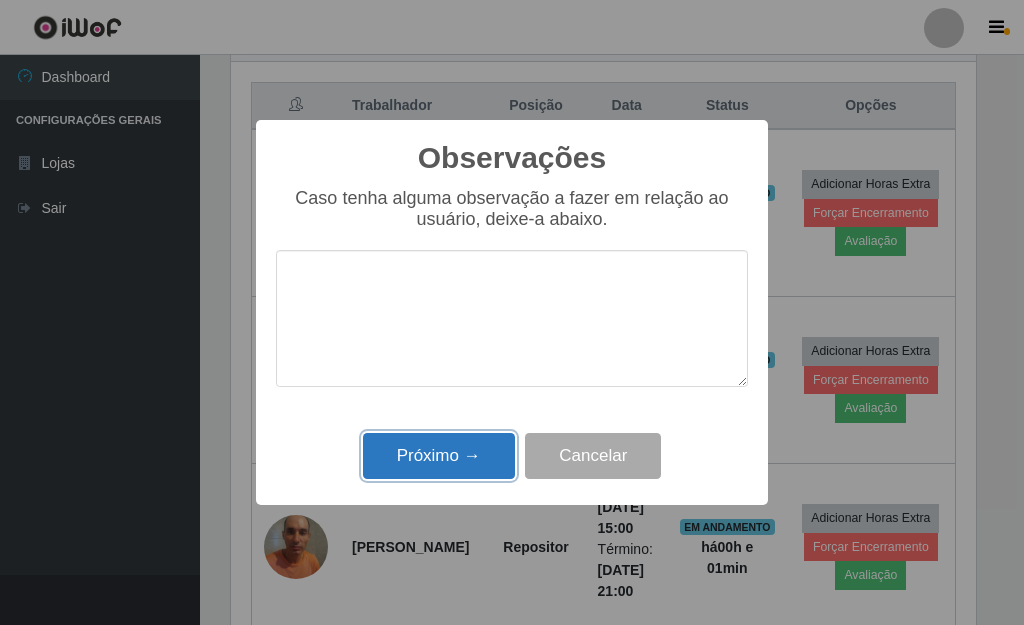 click on "Próximo →" at bounding box center [439, 456] 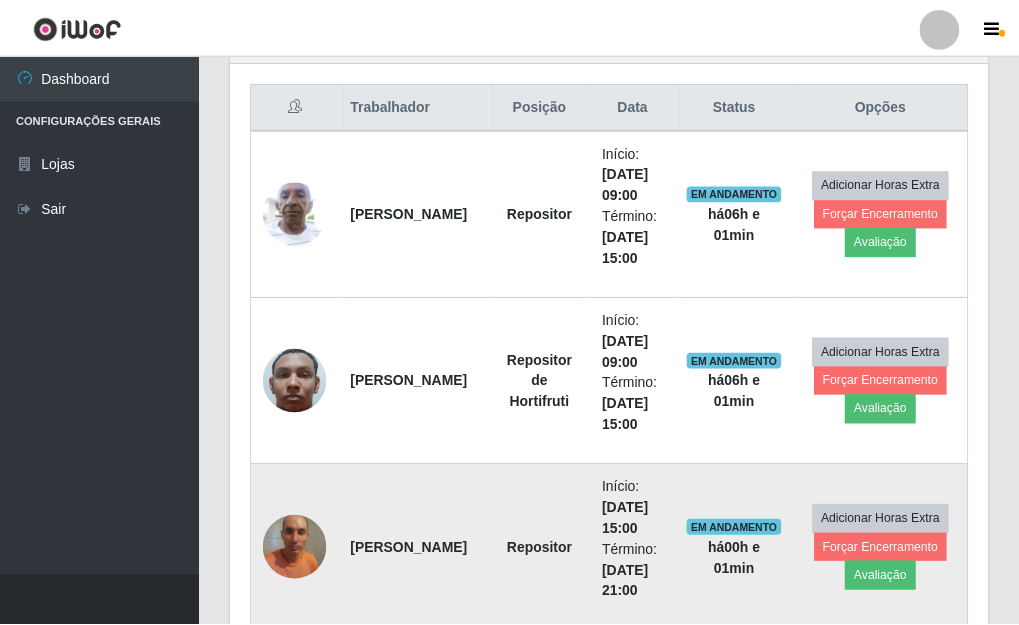 scroll, scrollTop: 999585, scrollLeft: 999243, axis: both 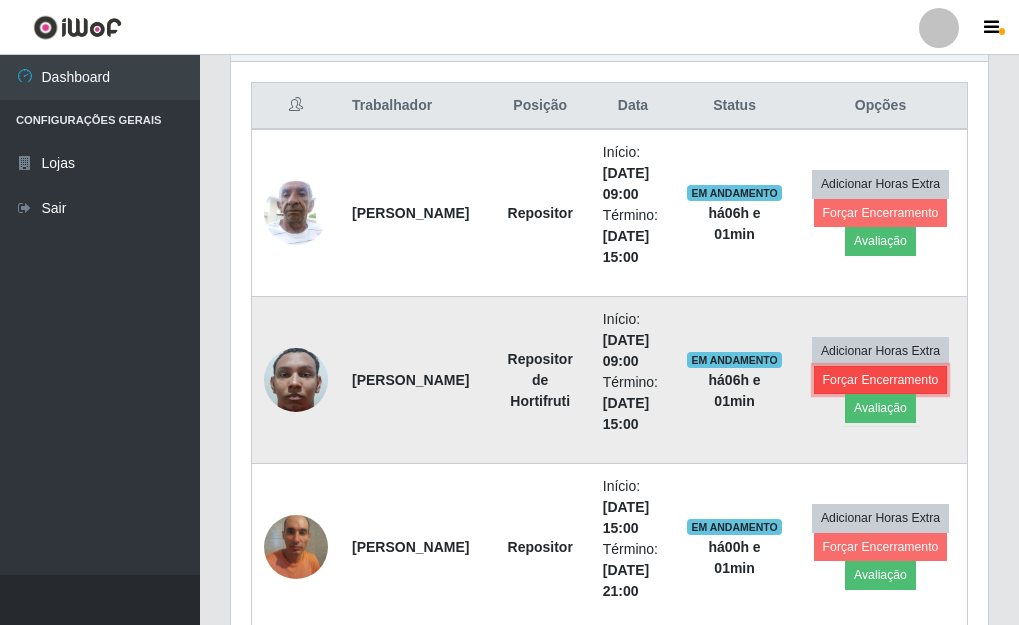 click on "Forçar Encerramento" at bounding box center [881, 380] 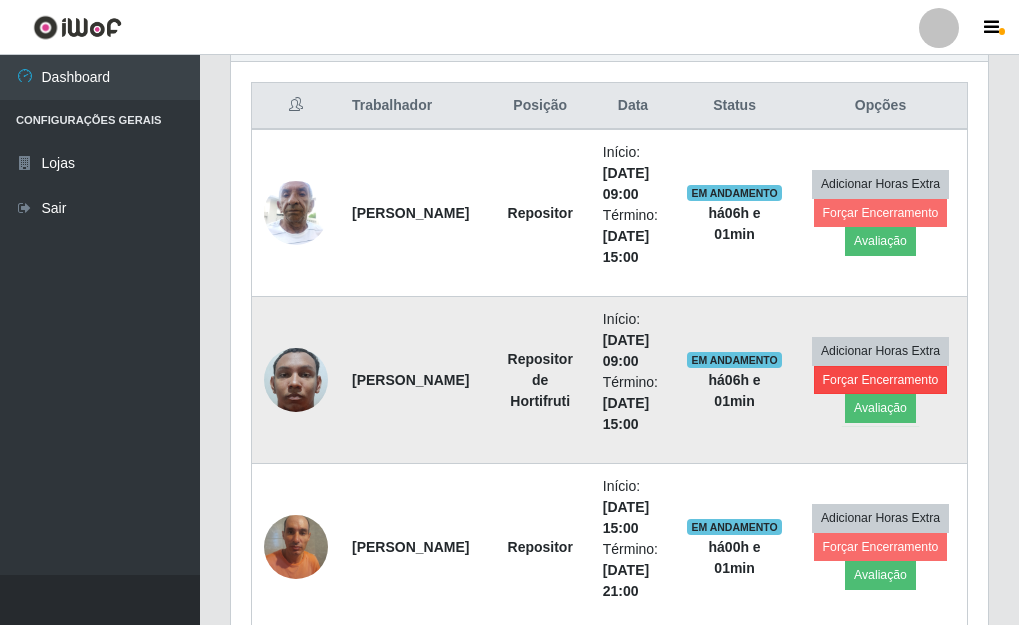 scroll, scrollTop: 999585, scrollLeft: 999255, axis: both 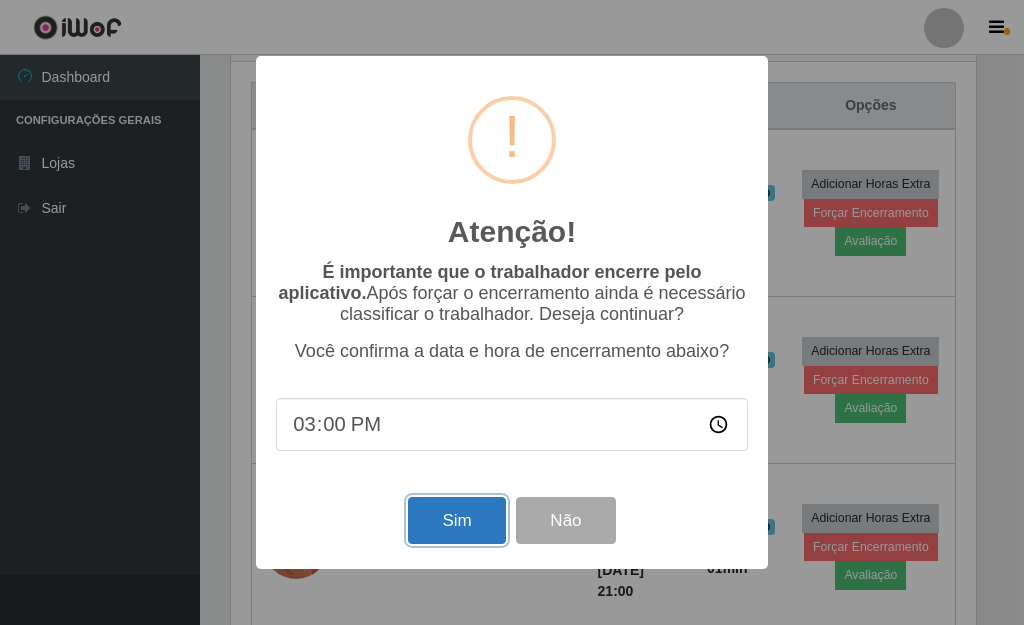 click on "Sim" at bounding box center (456, 520) 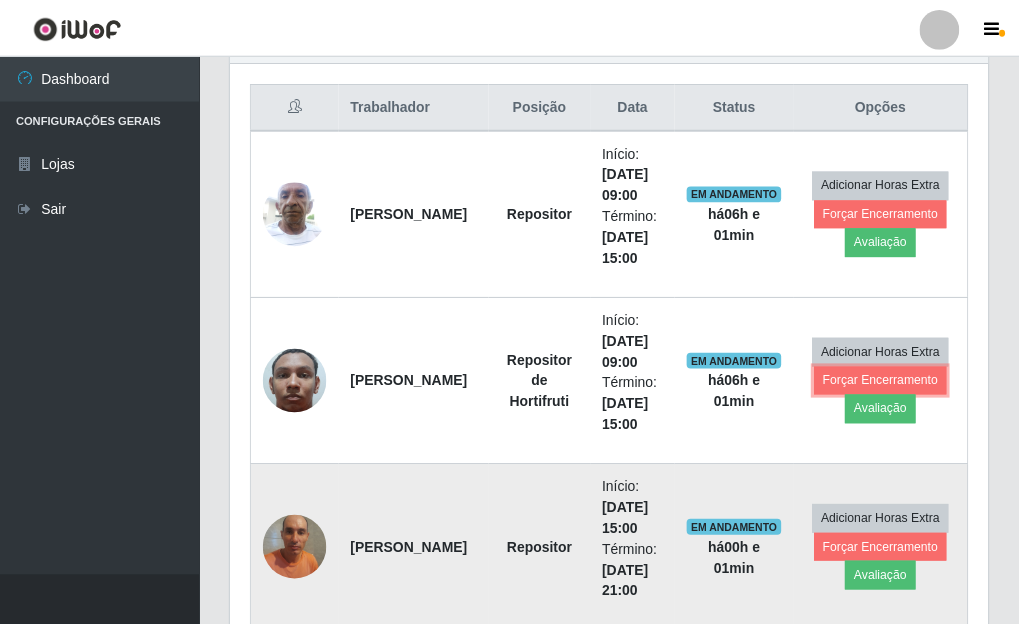 scroll, scrollTop: 999585, scrollLeft: 999243, axis: both 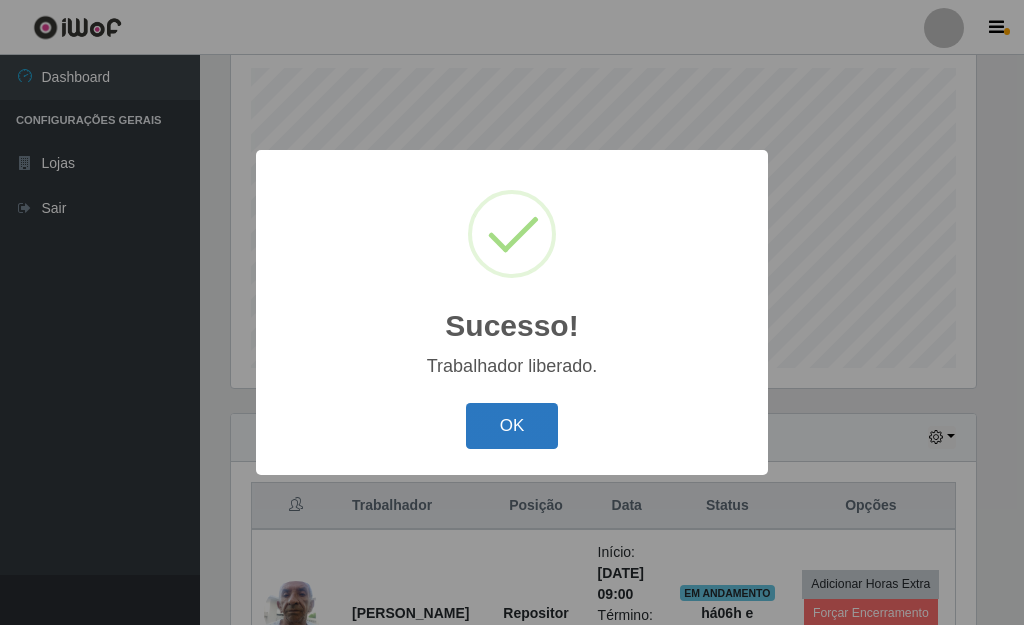 click on "OK" at bounding box center [512, 426] 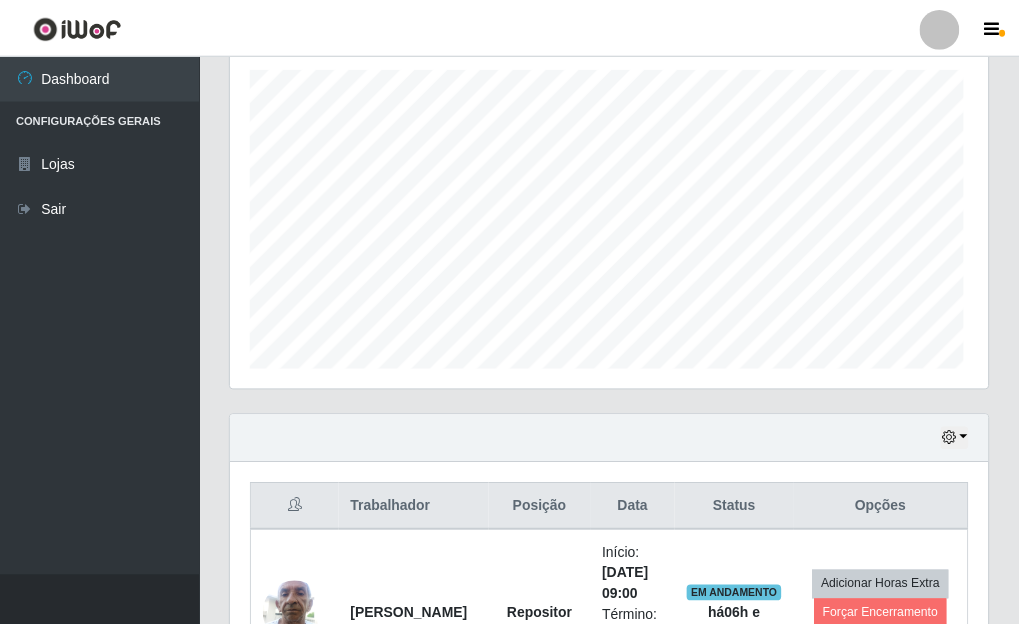 scroll, scrollTop: 999585, scrollLeft: 999243, axis: both 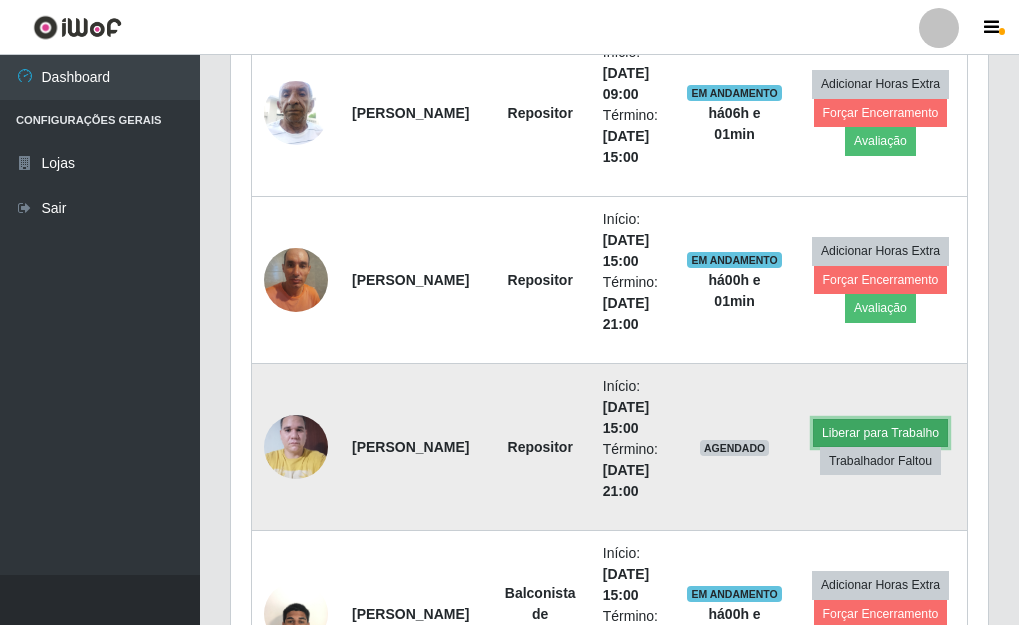 click on "Liberar para Trabalho" at bounding box center (880, 433) 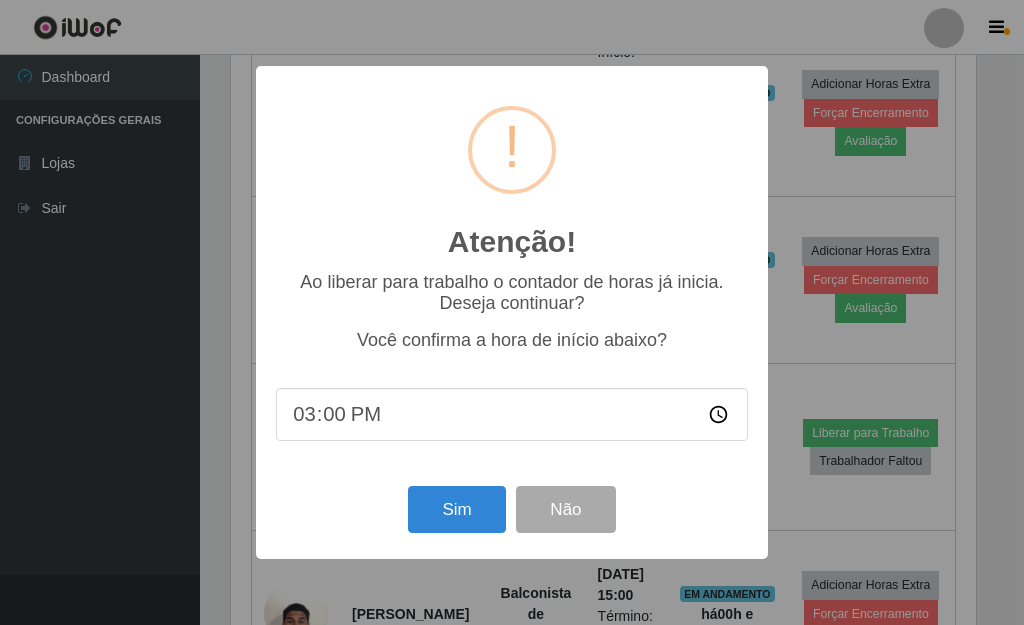 scroll, scrollTop: 999585, scrollLeft: 999255, axis: both 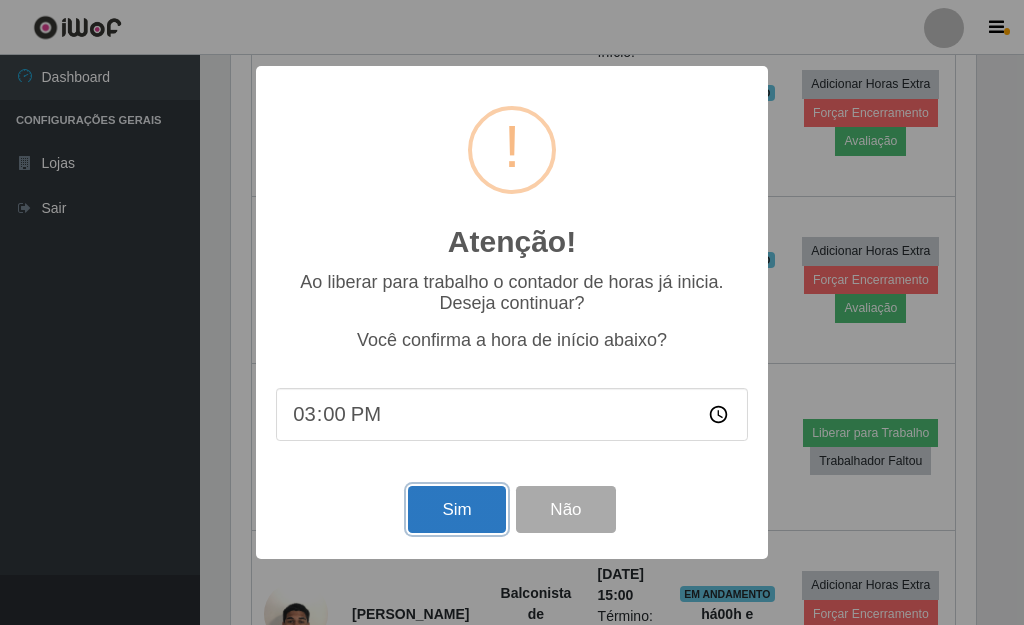 click on "Sim" at bounding box center [456, 509] 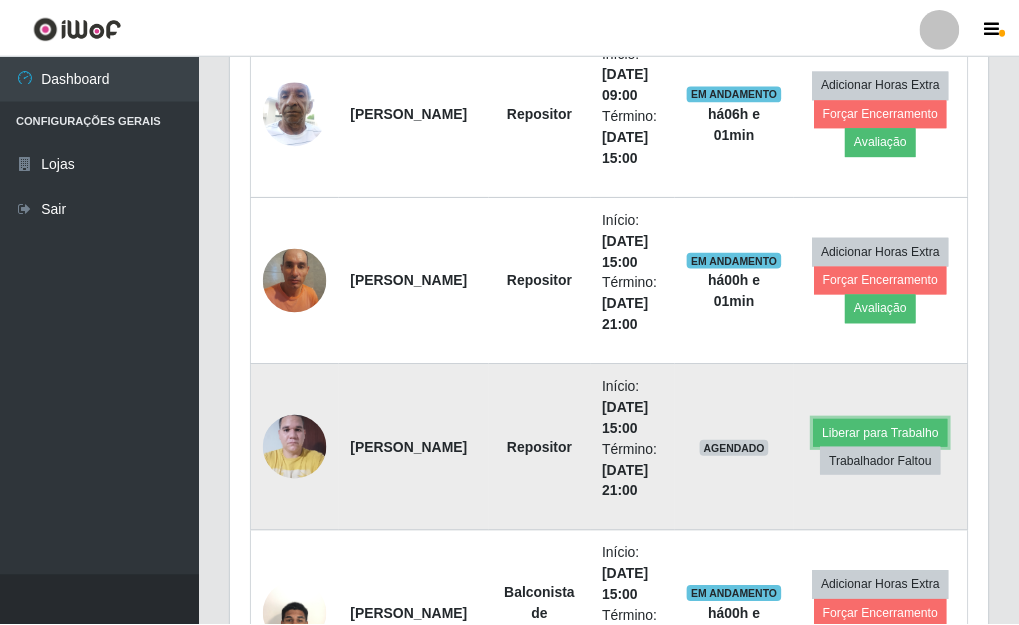 scroll, scrollTop: 999585, scrollLeft: 999243, axis: both 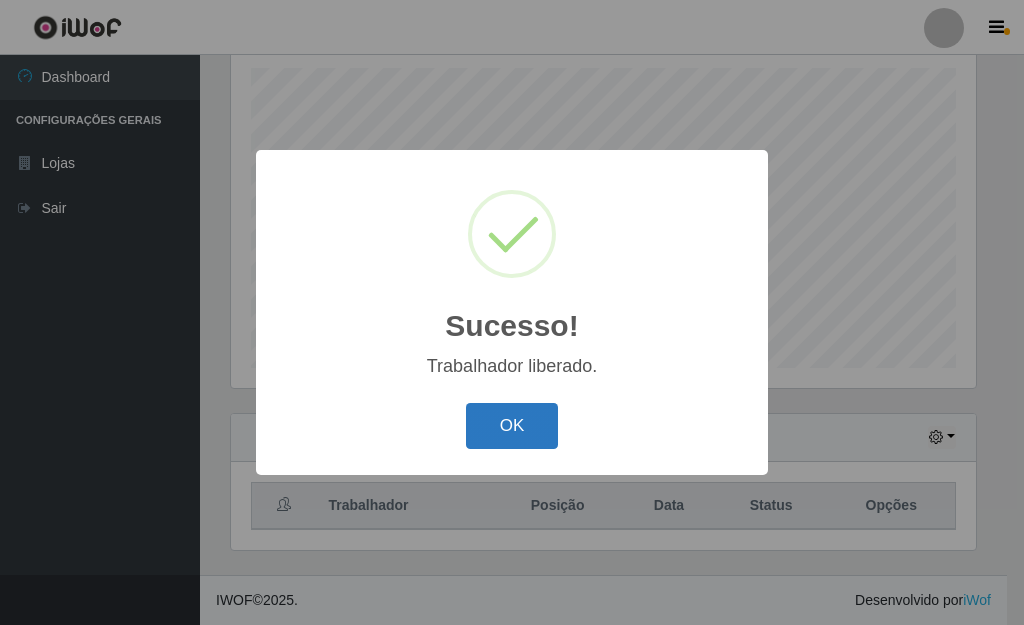 click on "OK" at bounding box center [512, 426] 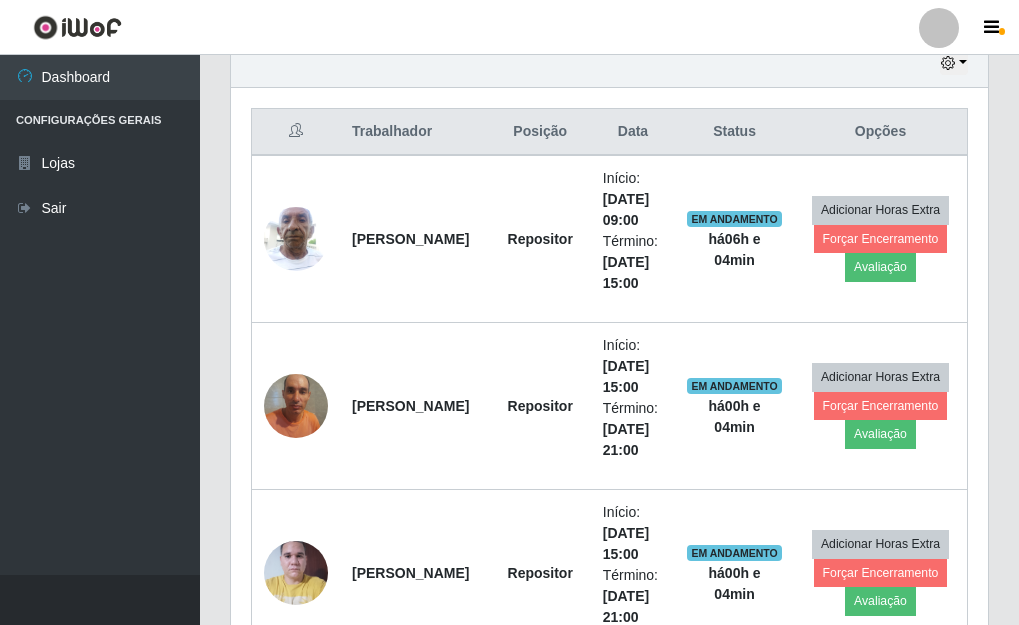 scroll, scrollTop: 716, scrollLeft: 0, axis: vertical 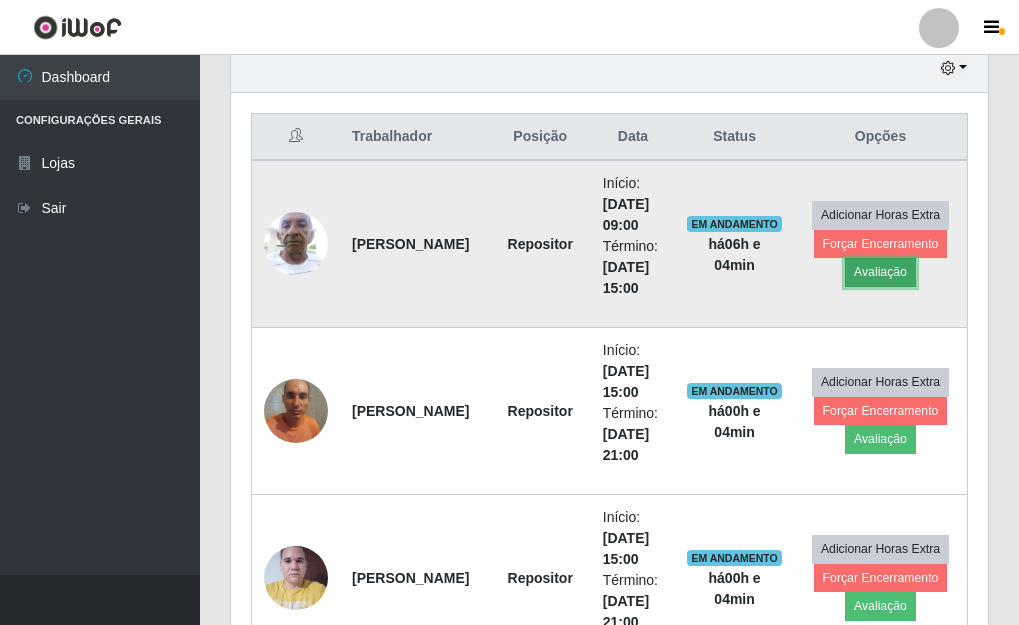 click on "Avaliação" at bounding box center (880, 272) 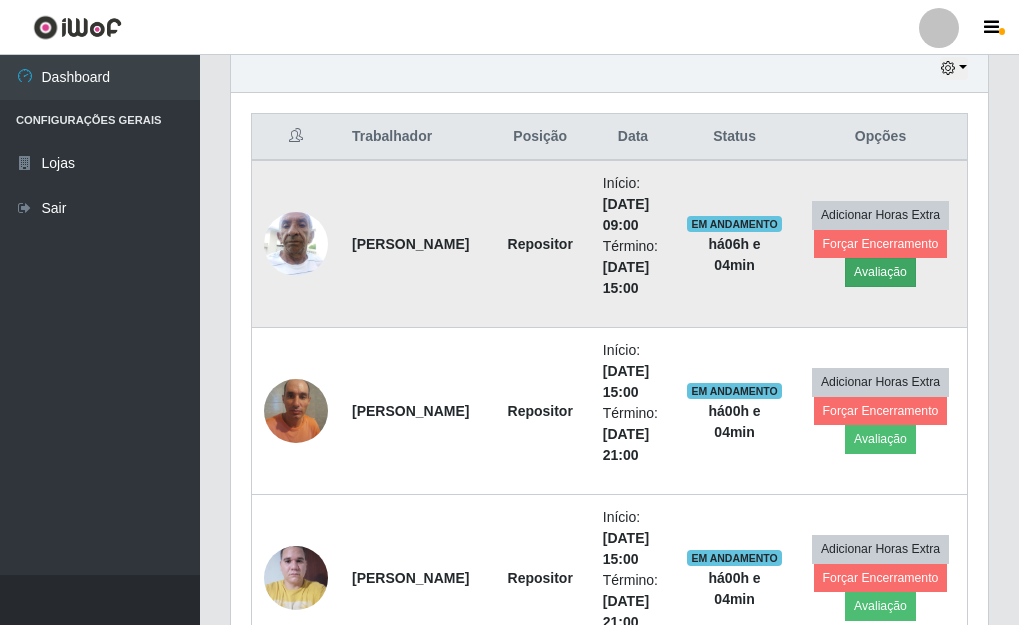 scroll, scrollTop: 999585, scrollLeft: 999255, axis: both 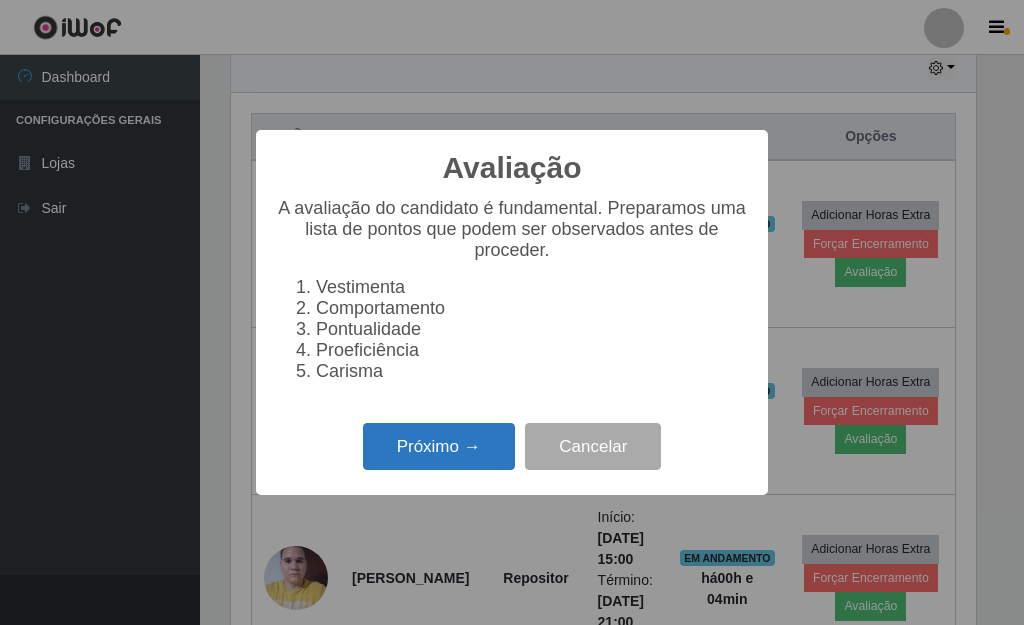 click on "Próximo →" at bounding box center (439, 446) 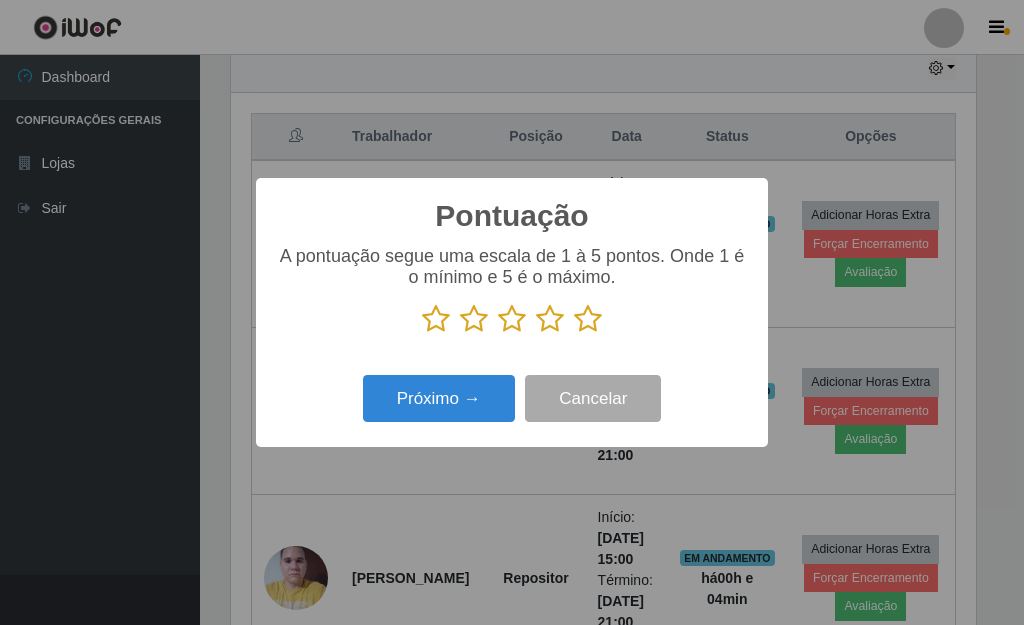 scroll, scrollTop: 999585, scrollLeft: 999255, axis: both 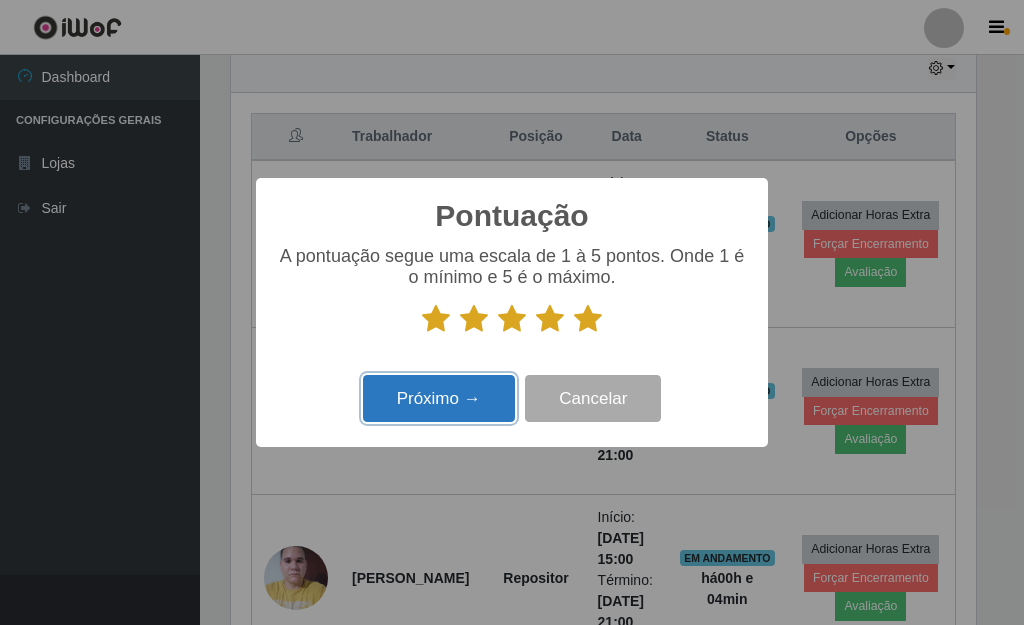 click on "Próximo →" at bounding box center [439, 398] 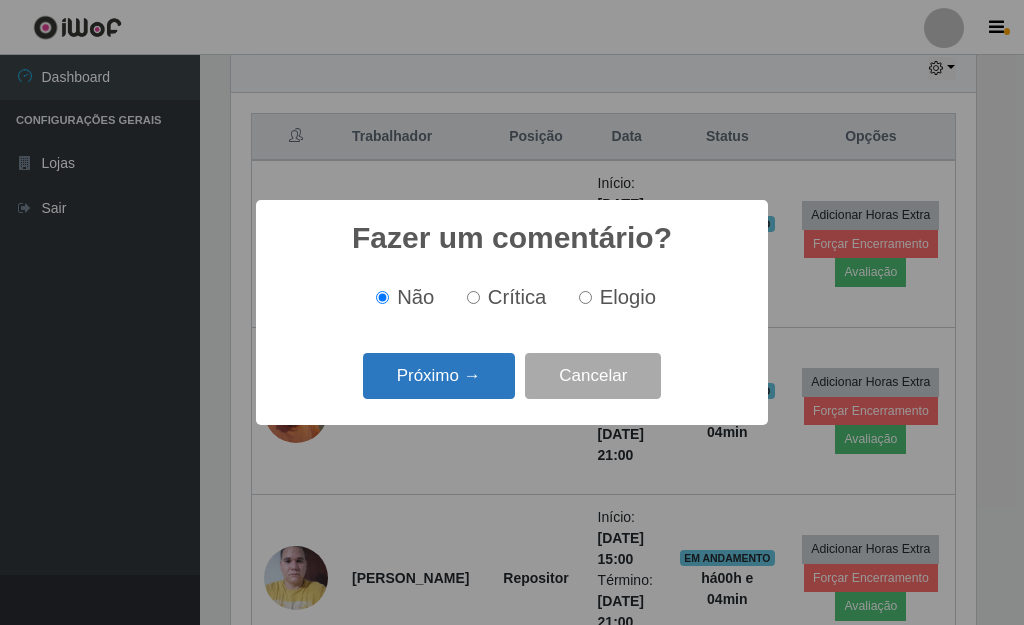click on "Próximo →" at bounding box center (439, 376) 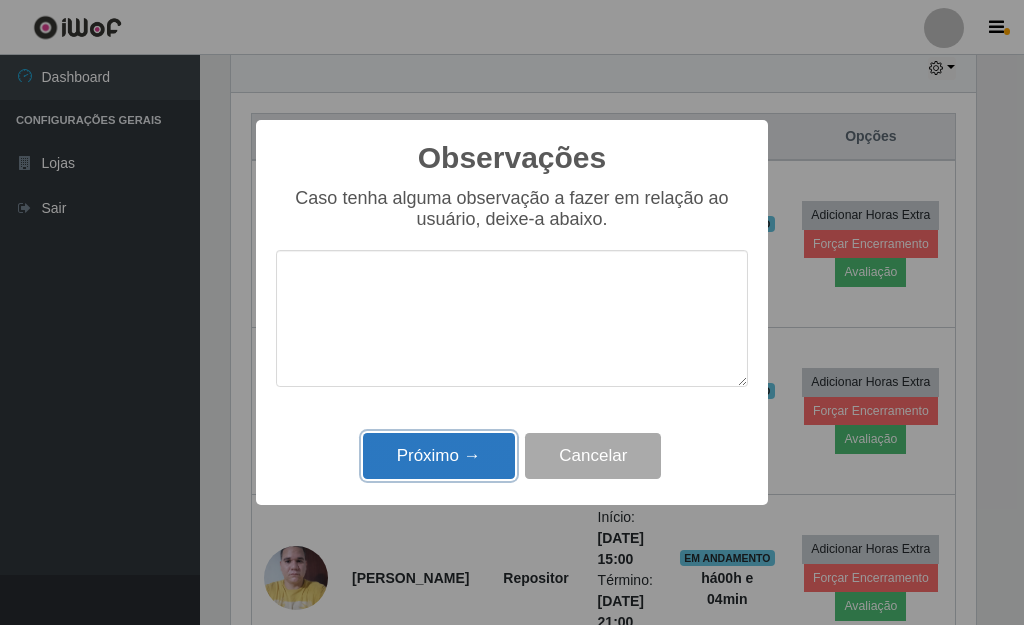 click on "Próximo →" at bounding box center (439, 456) 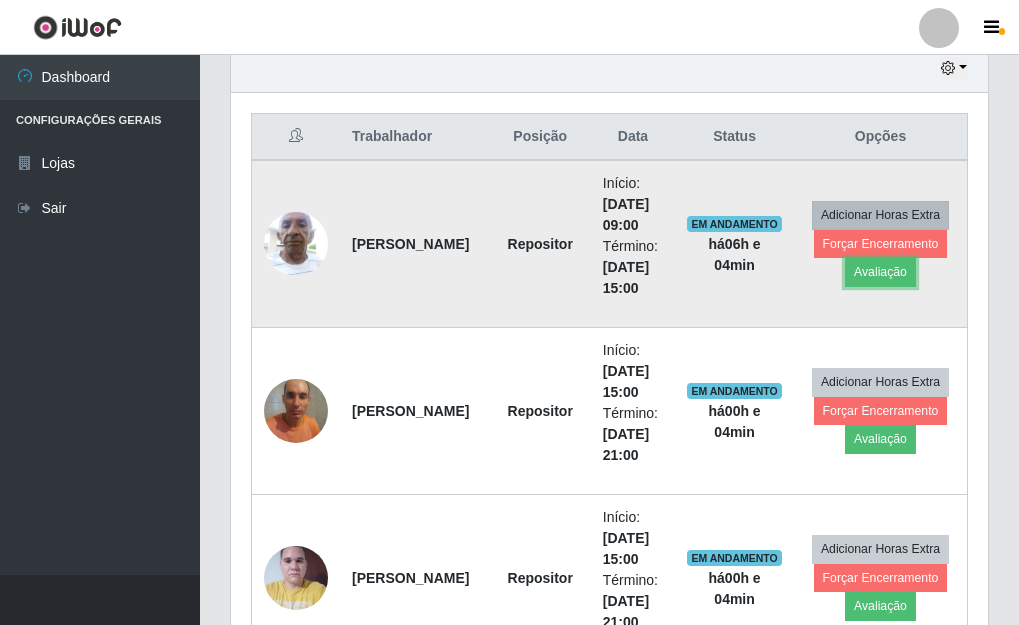 scroll, scrollTop: 999585, scrollLeft: 999243, axis: both 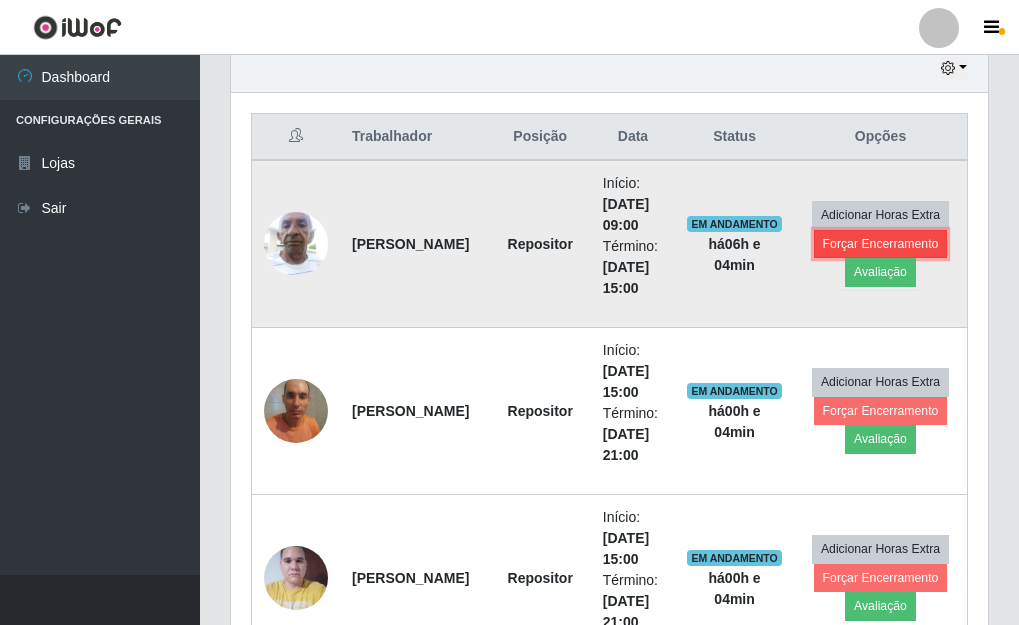 click on "Forçar Encerramento" at bounding box center (881, 244) 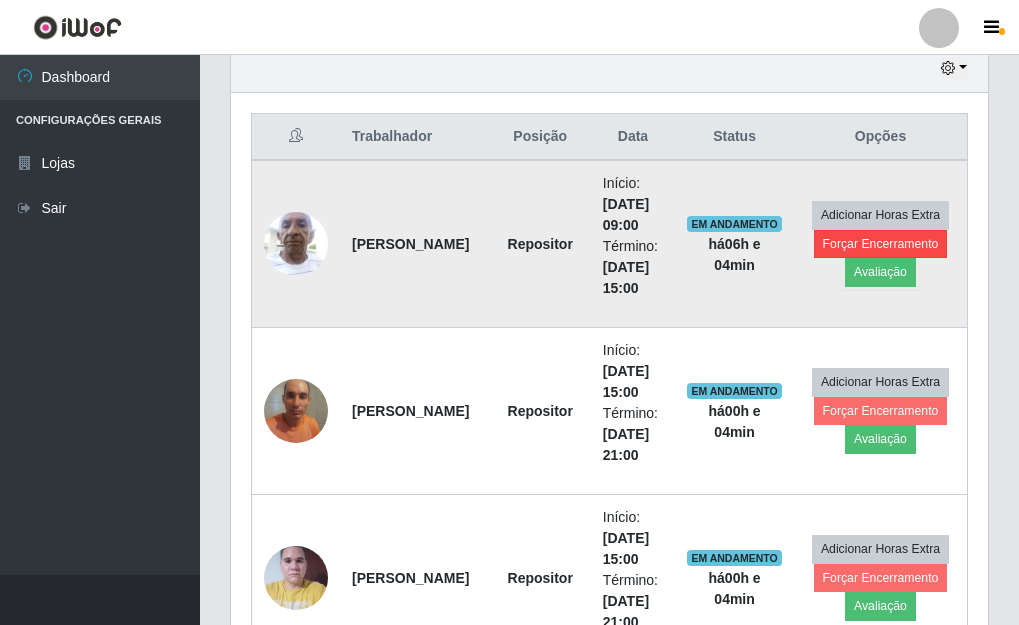 scroll, scrollTop: 999585, scrollLeft: 999255, axis: both 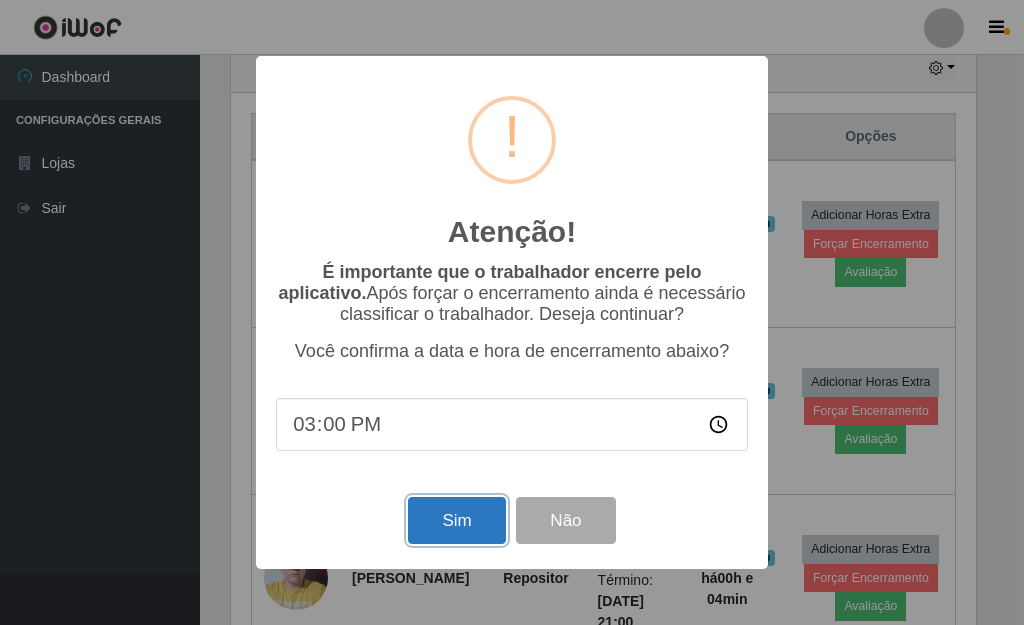 click on "Sim" at bounding box center [456, 520] 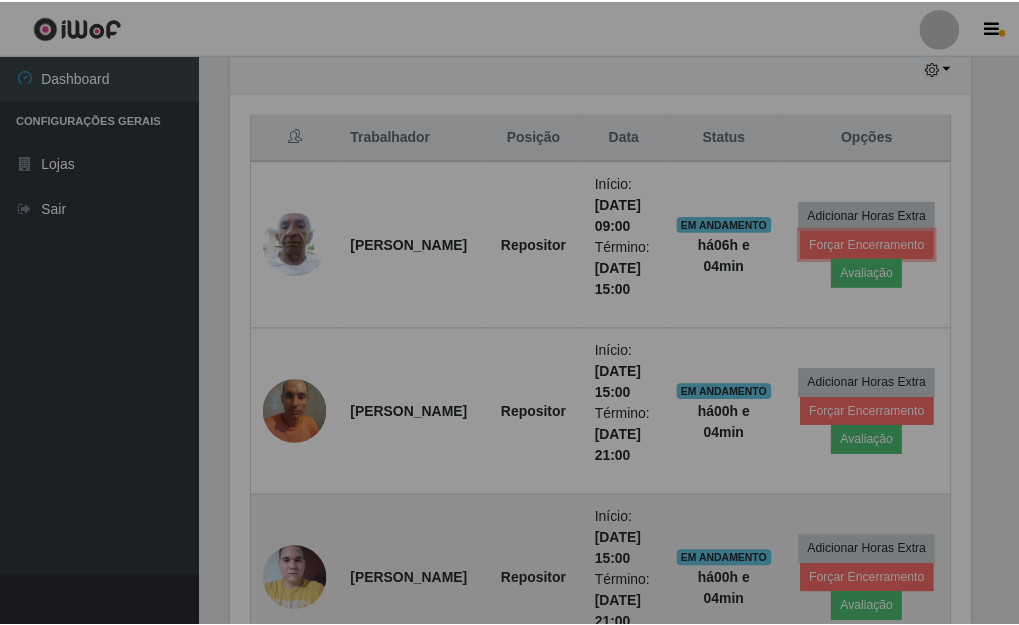 scroll, scrollTop: 999585, scrollLeft: 999243, axis: both 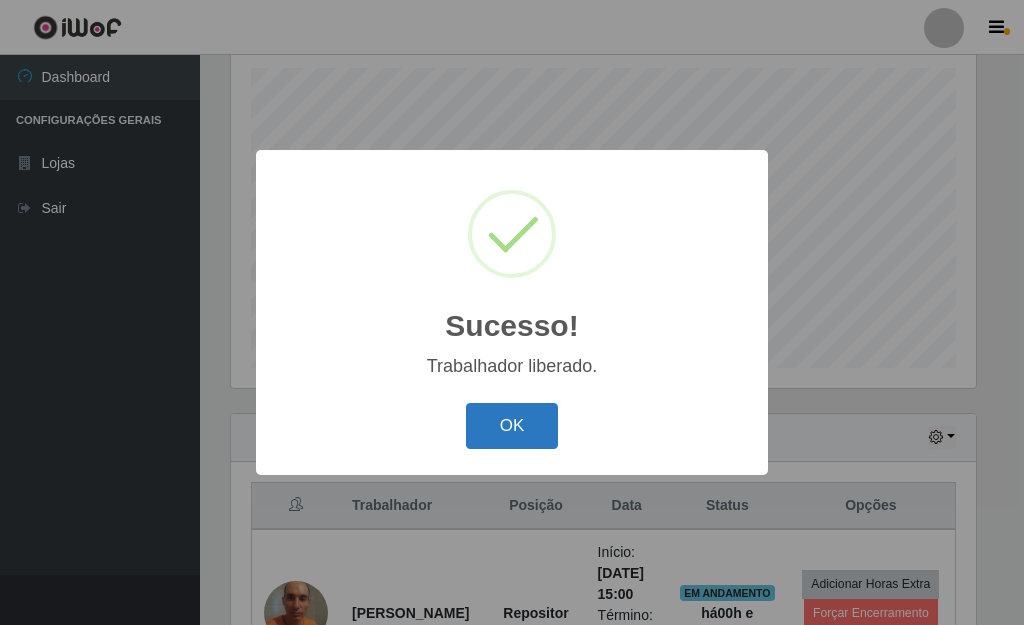 click on "OK" at bounding box center [512, 426] 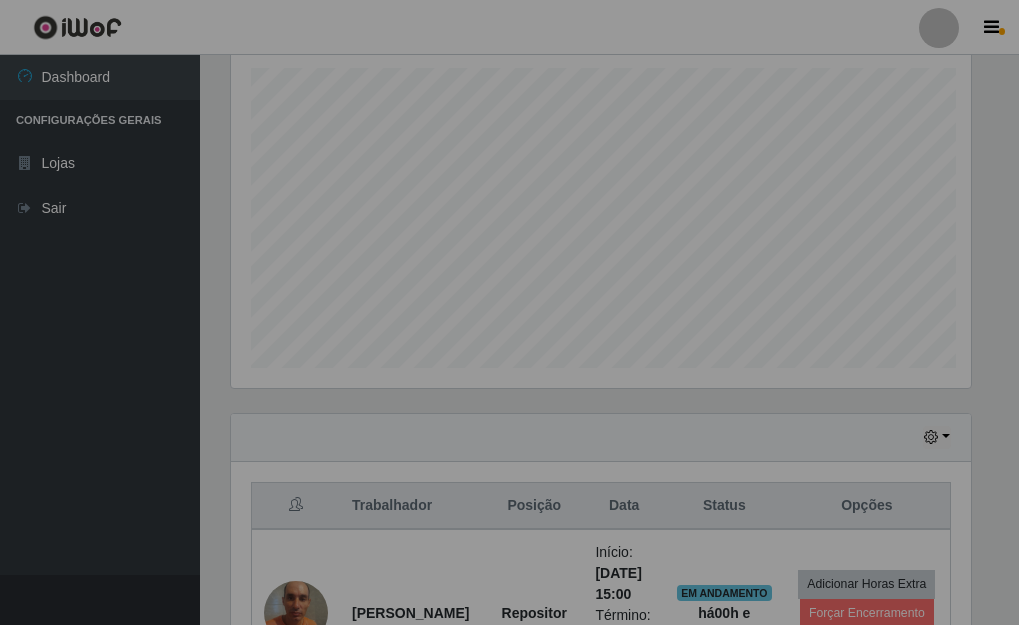scroll, scrollTop: 999585, scrollLeft: 999243, axis: both 